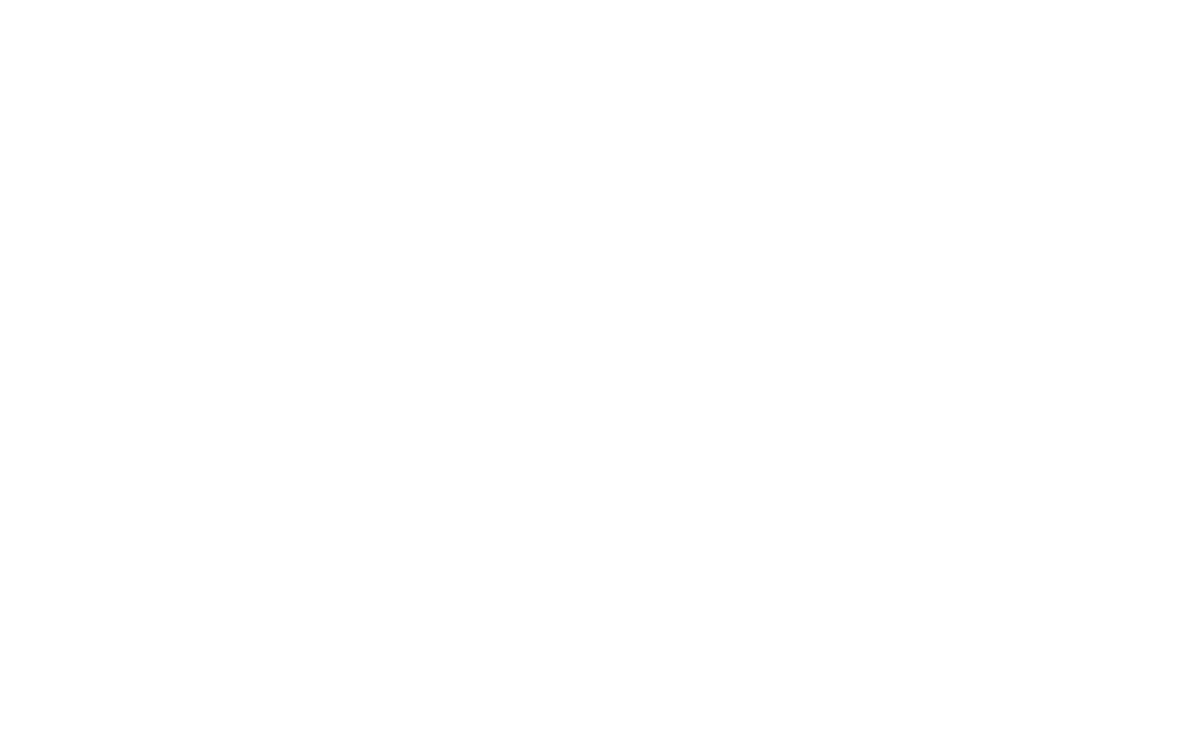 scroll, scrollTop: 0, scrollLeft: 0, axis: both 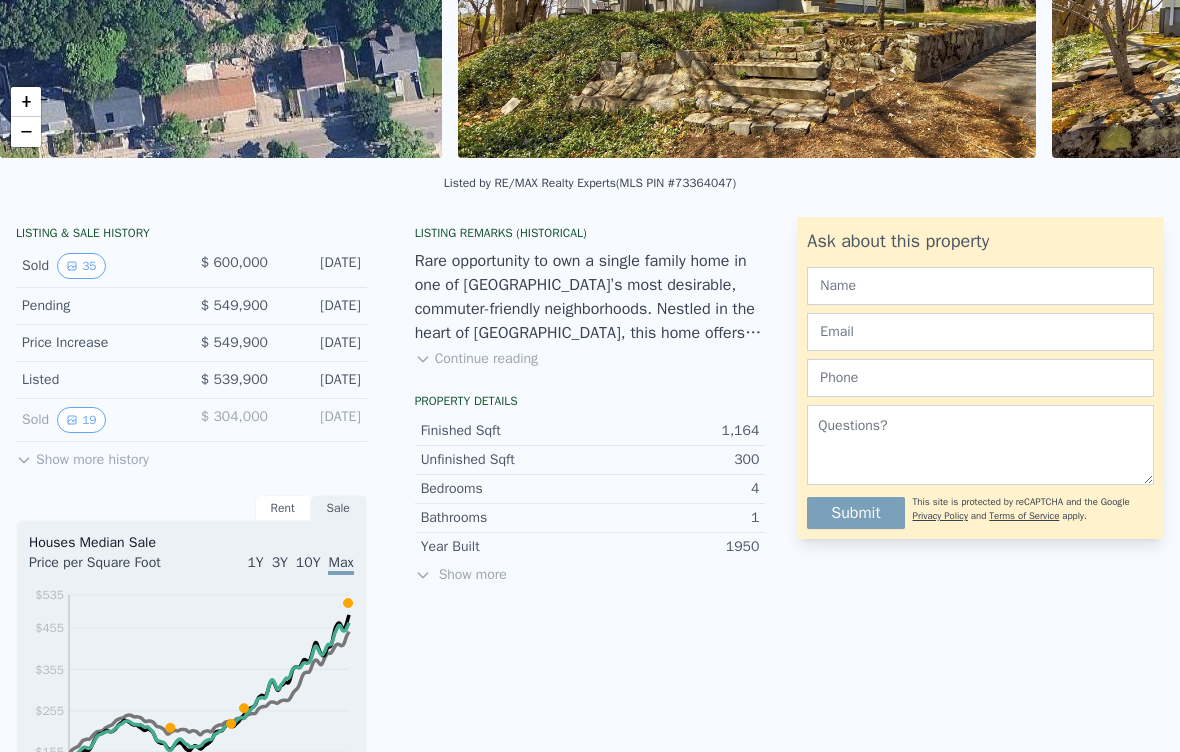 click 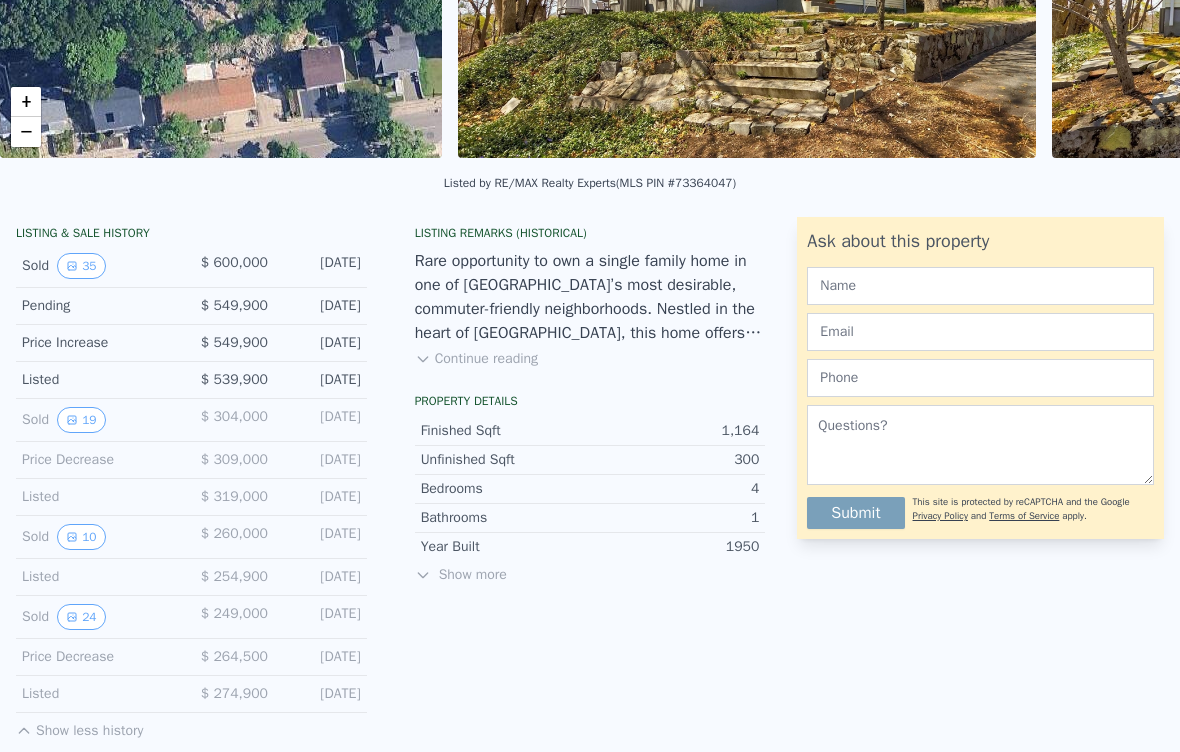 scroll, scrollTop: 394, scrollLeft: 0, axis: vertical 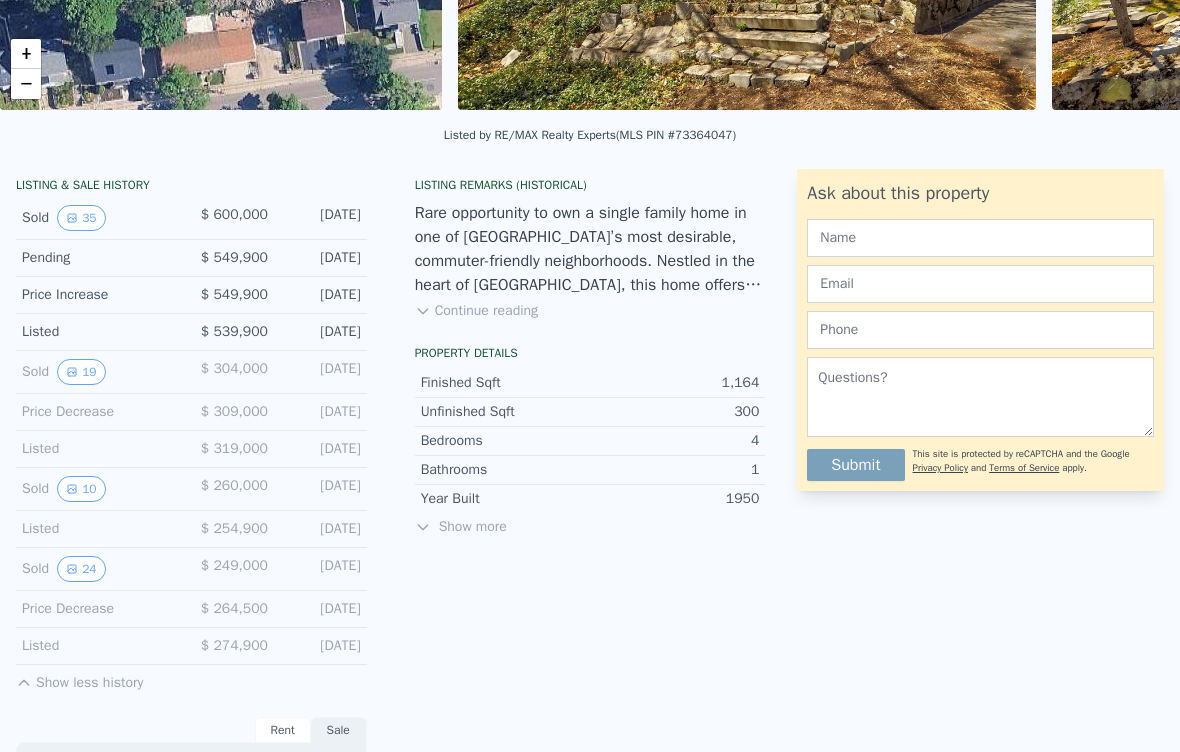 click on "19" at bounding box center (81, 372) 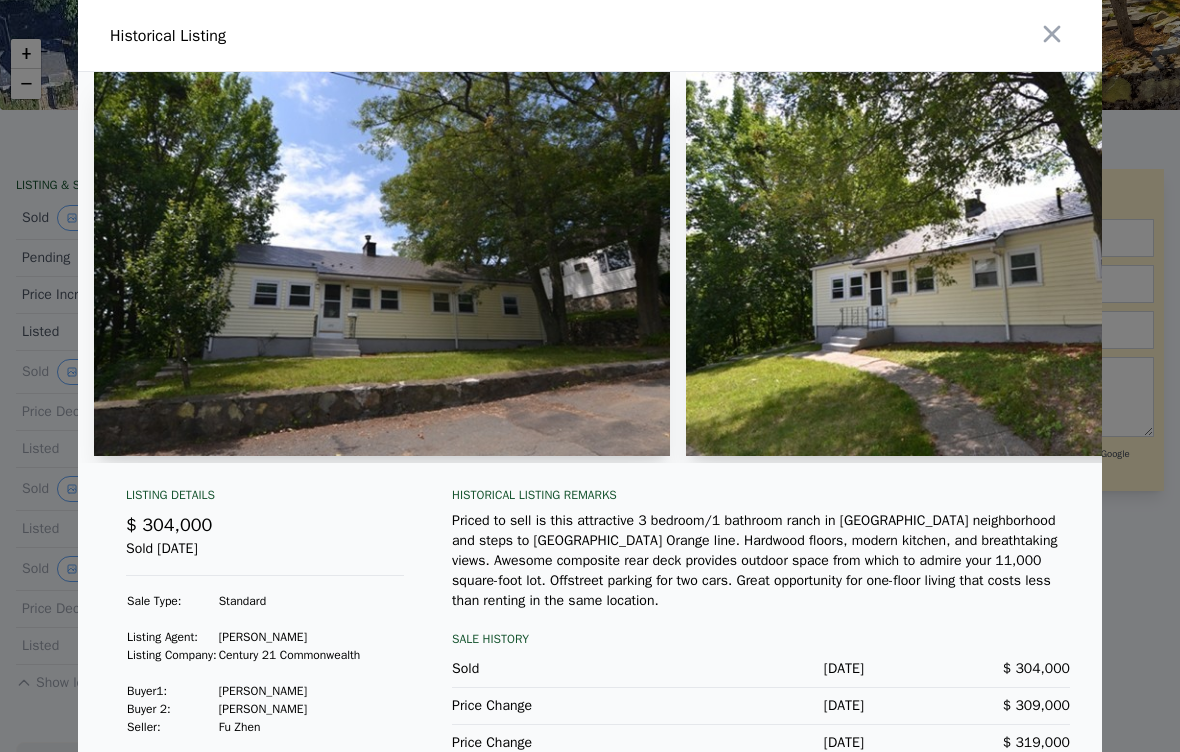 click at bounding box center (382, 264) 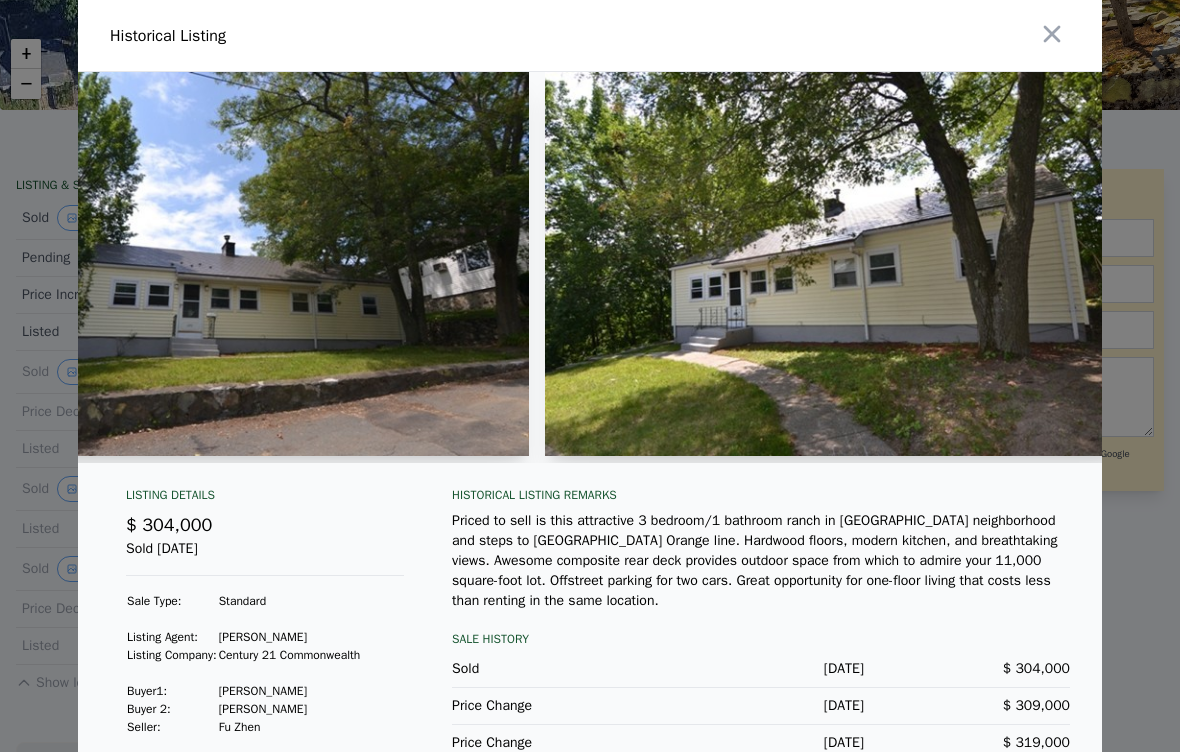 scroll, scrollTop: 0, scrollLeft: 150, axis: horizontal 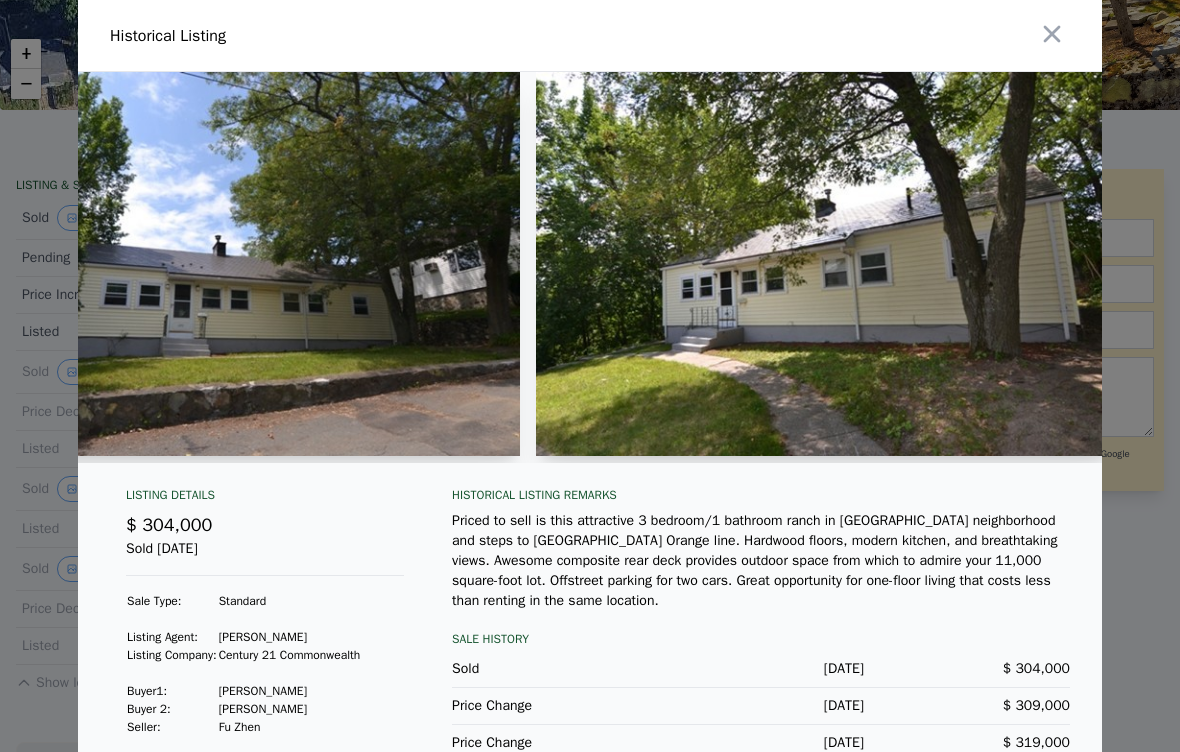 click at bounding box center (824, 264) 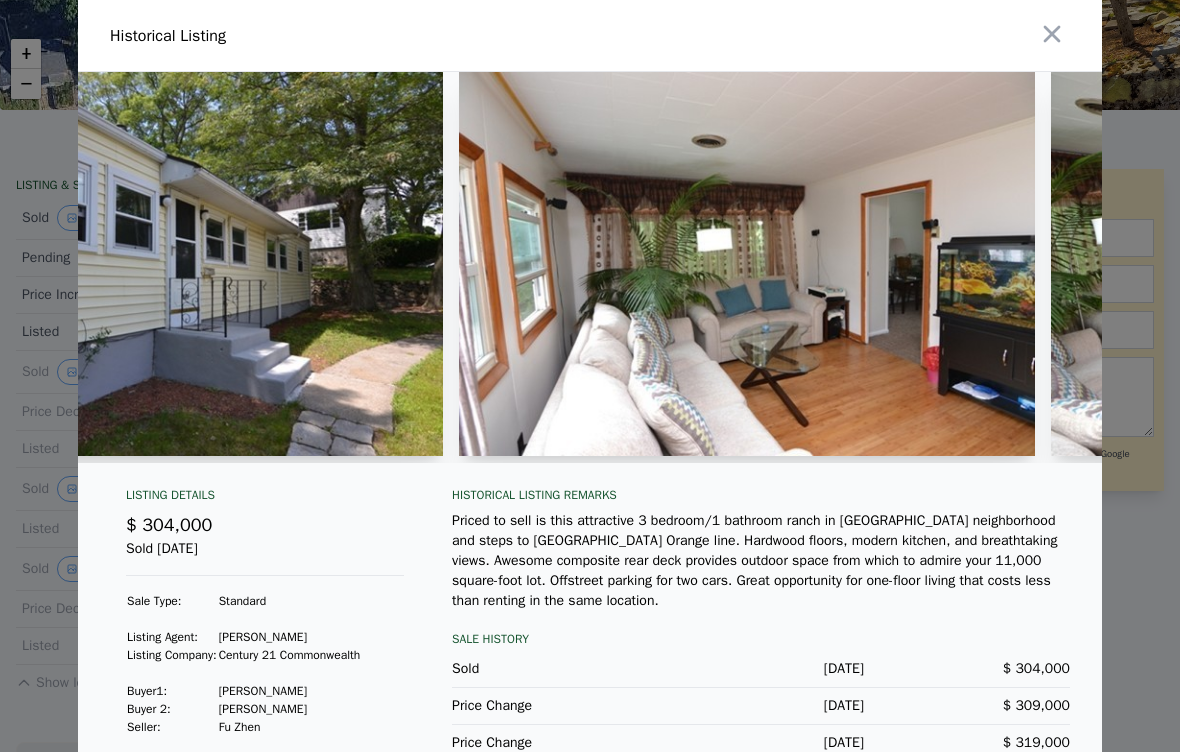 scroll, scrollTop: 0, scrollLeft: 1380, axis: horizontal 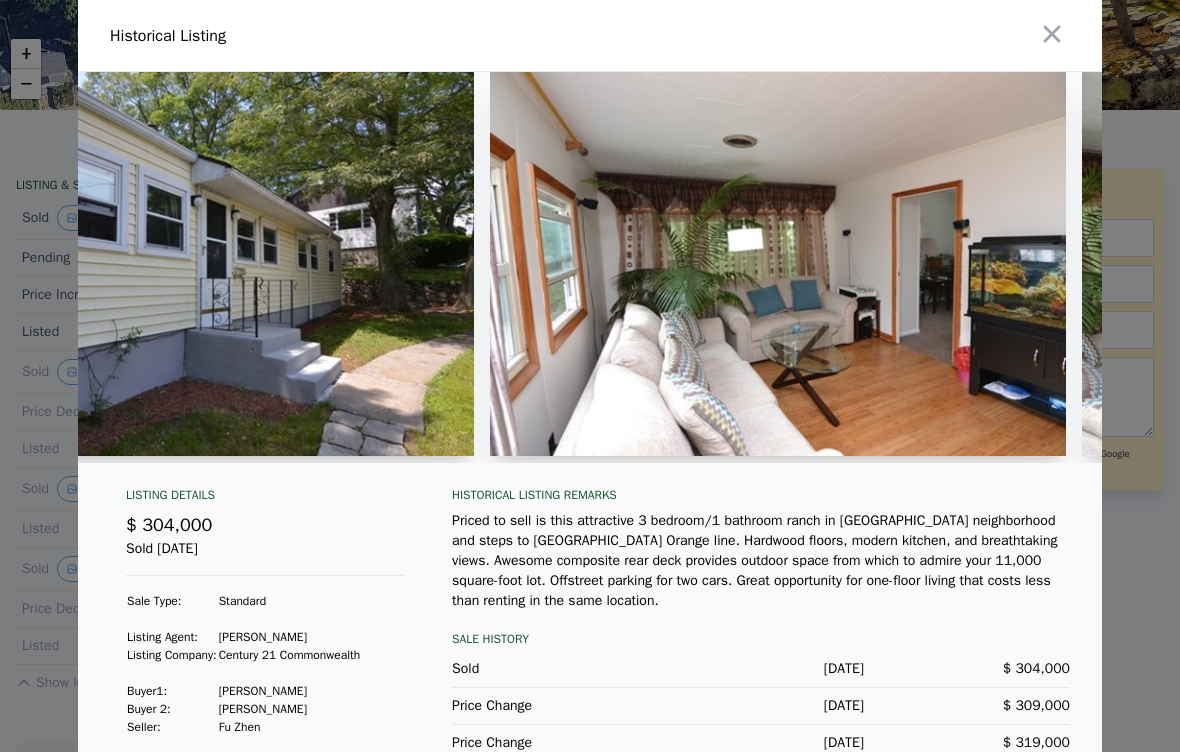 click at bounding box center [186, 264] 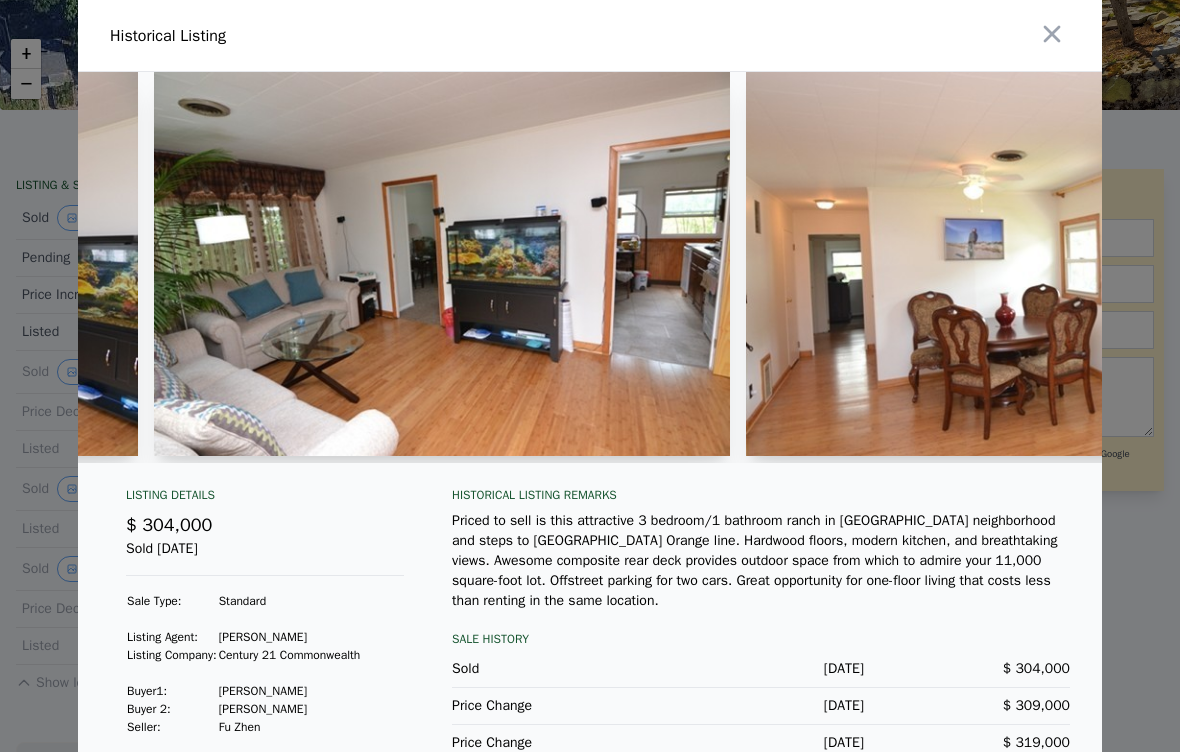 scroll, scrollTop: 0, scrollLeft: 2310, axis: horizontal 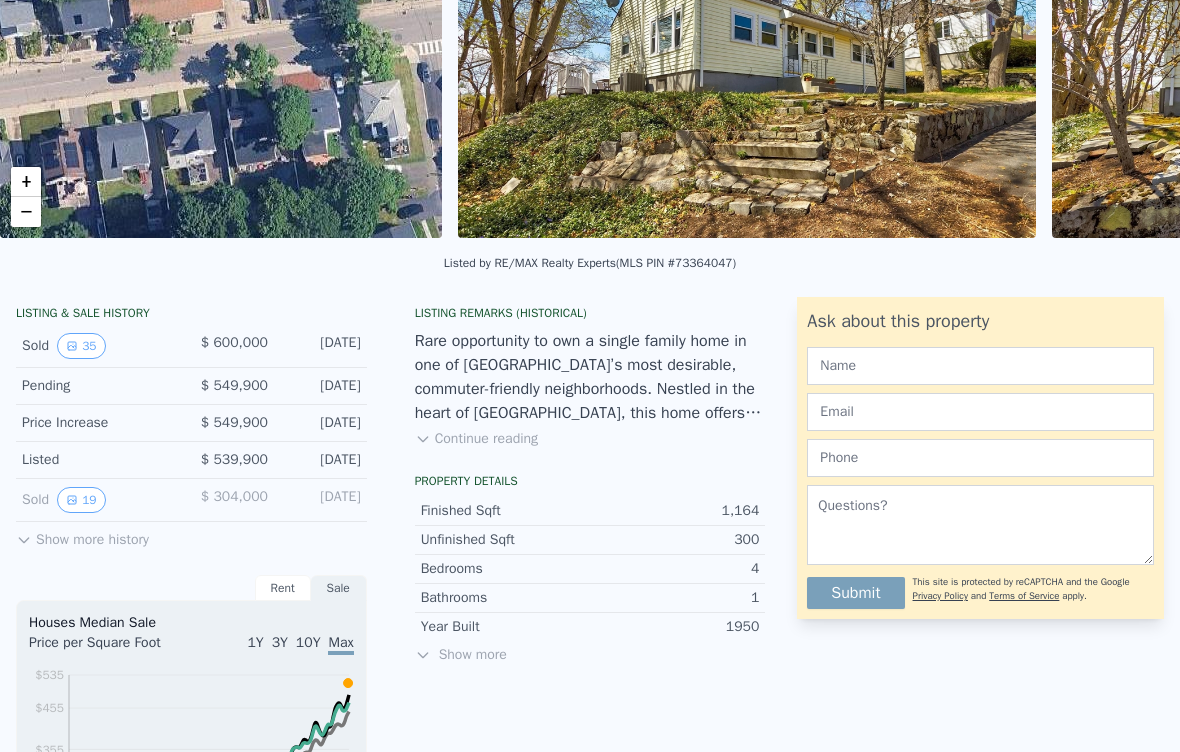 click on "Show more history" at bounding box center (82, 536) 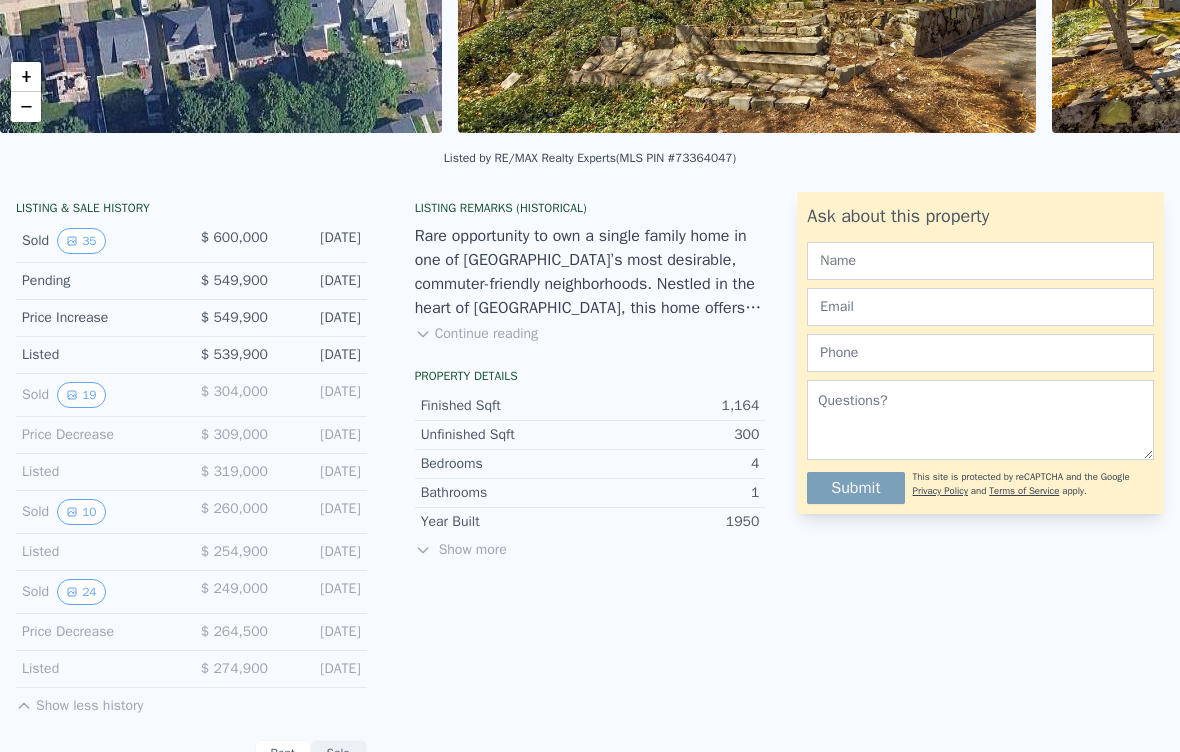 scroll, scrollTop: 389, scrollLeft: 0, axis: vertical 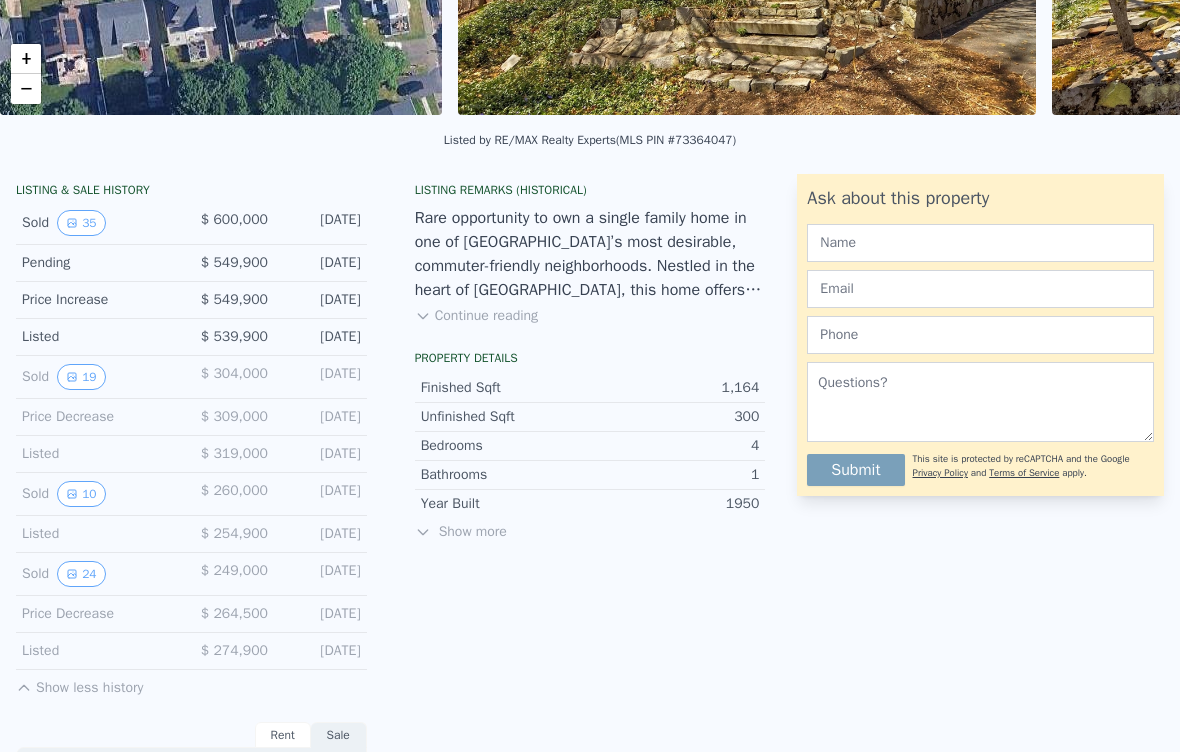 click on "10" at bounding box center (81, 494) 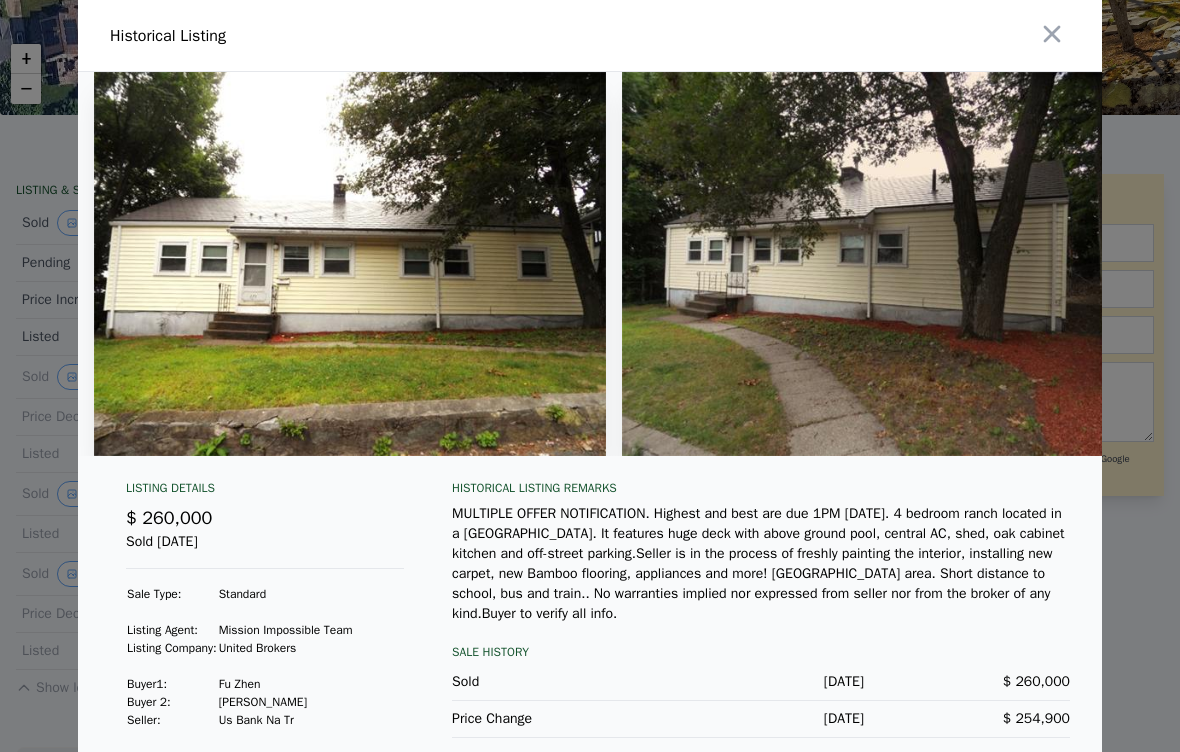 scroll, scrollTop: 0, scrollLeft: 0, axis: both 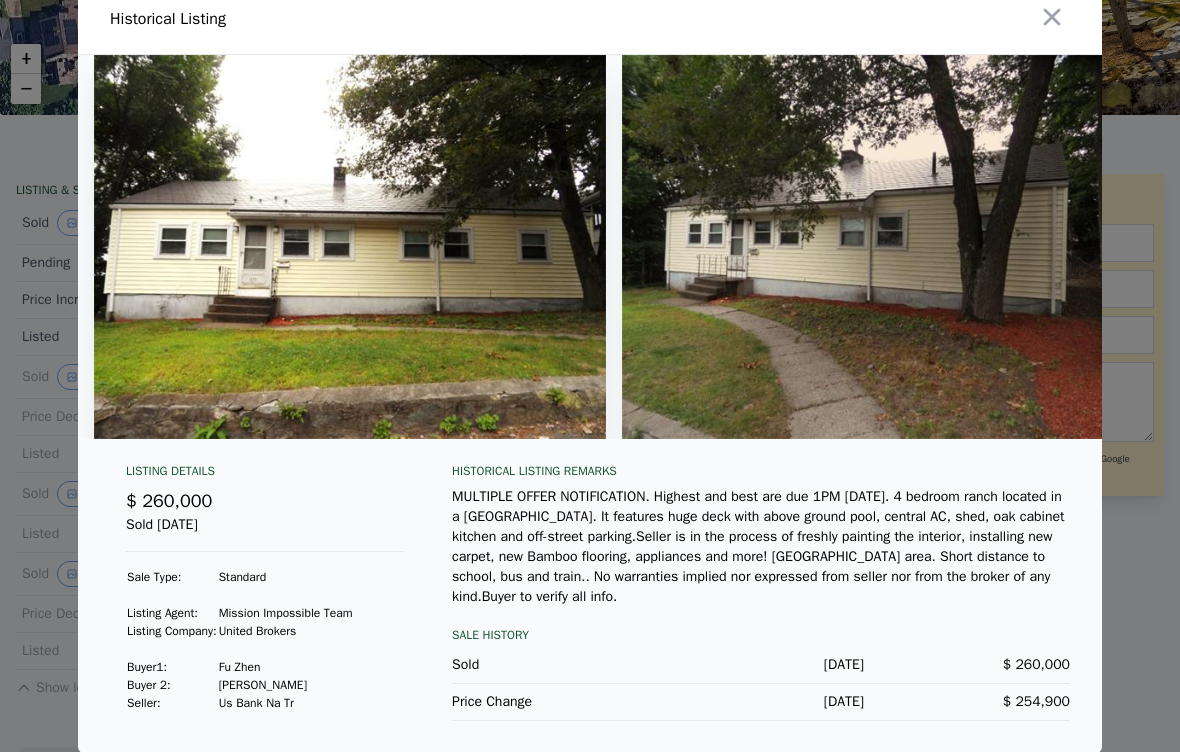 click at bounding box center [1052, 17] 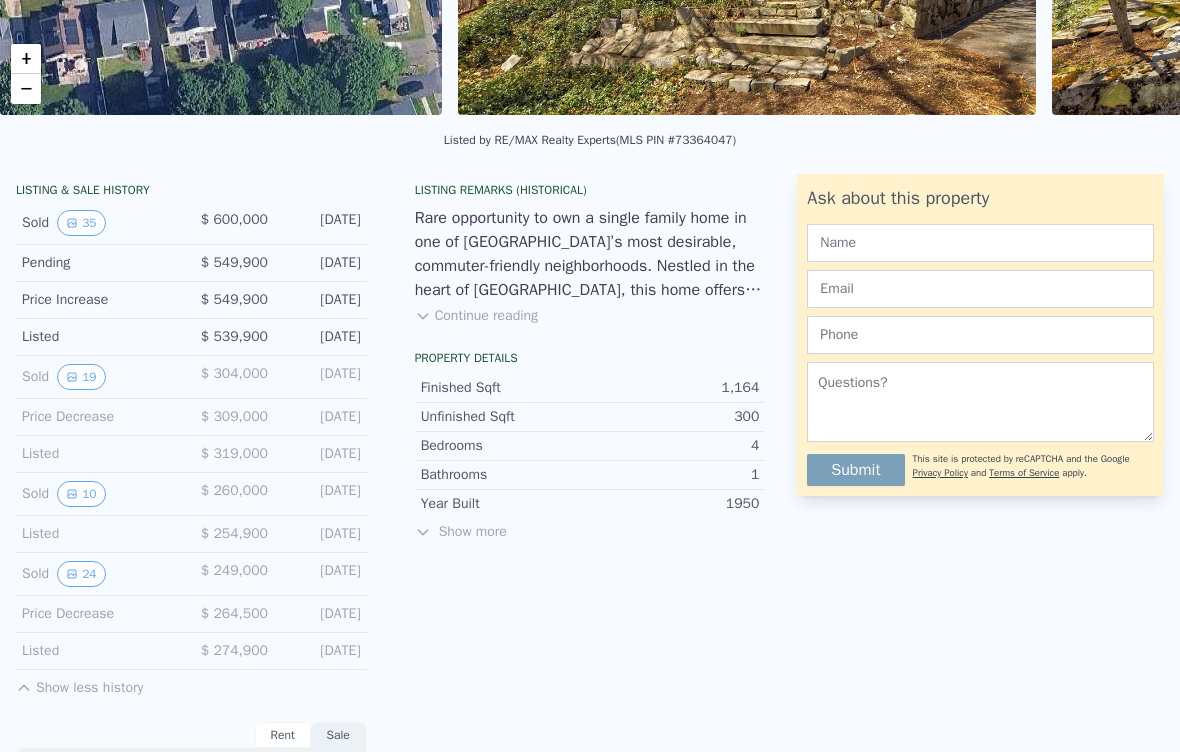 click on "24" at bounding box center (81, 574) 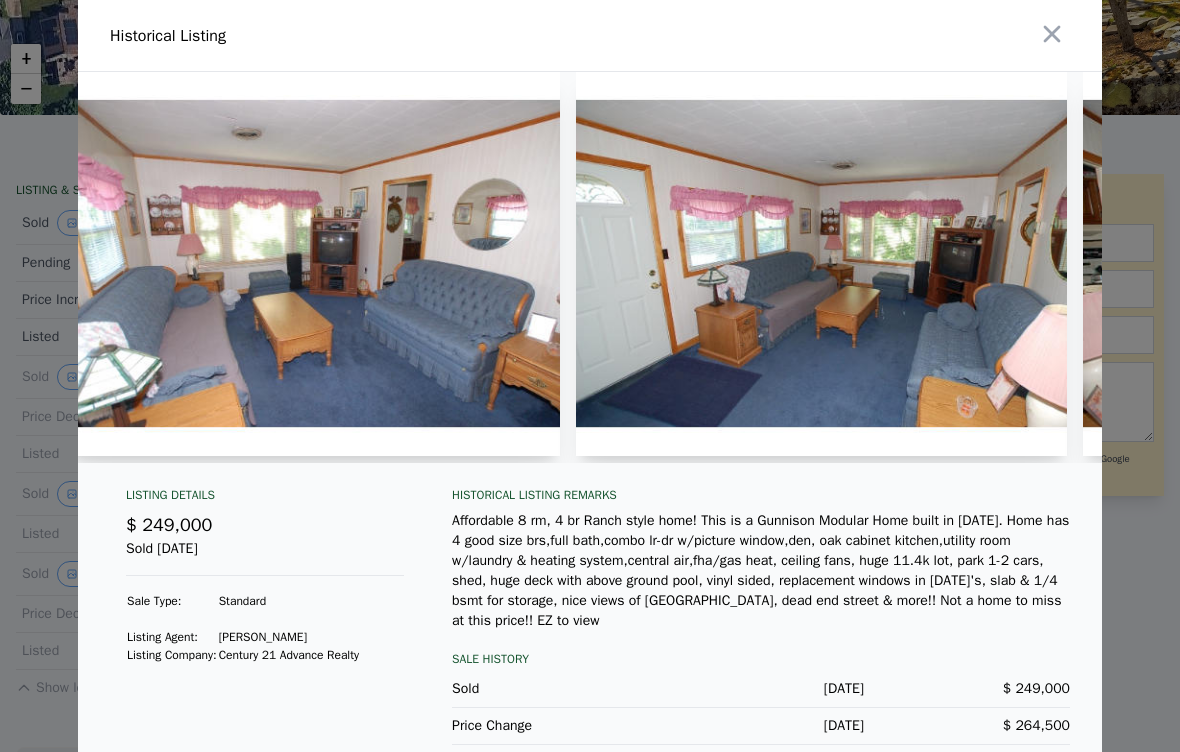 scroll, scrollTop: 0, scrollLeft: 27, axis: horizontal 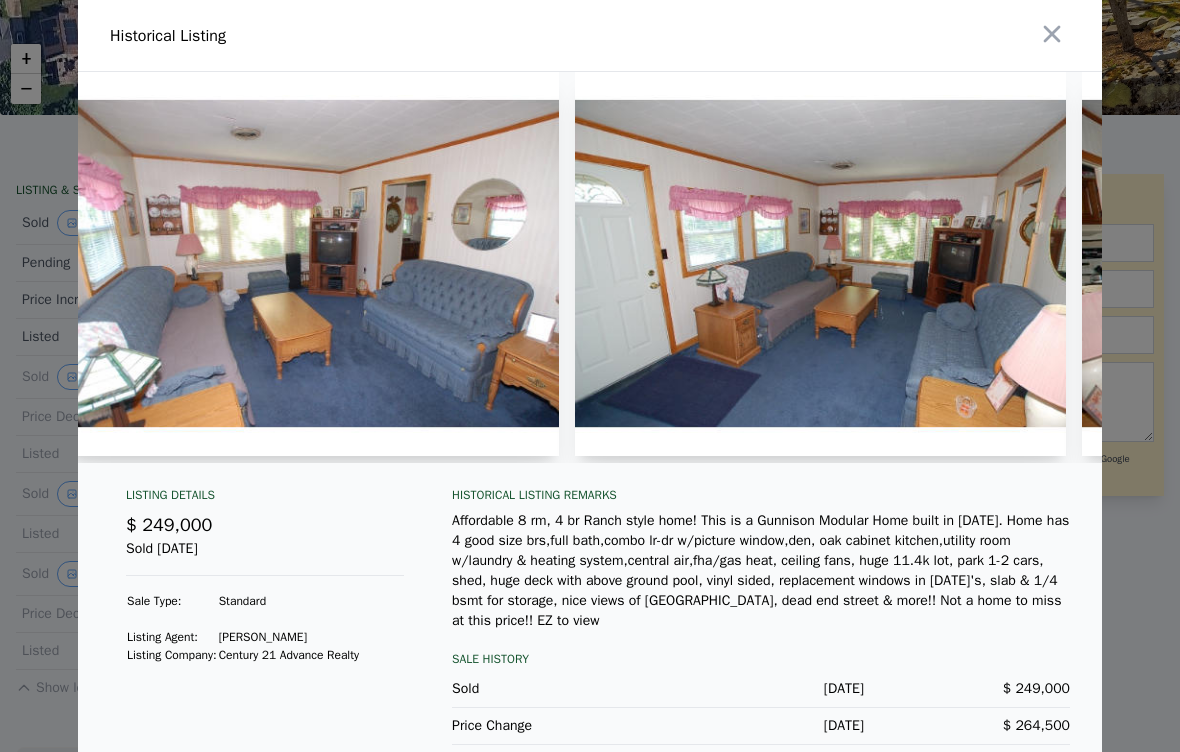 click at bounding box center [313, 264] 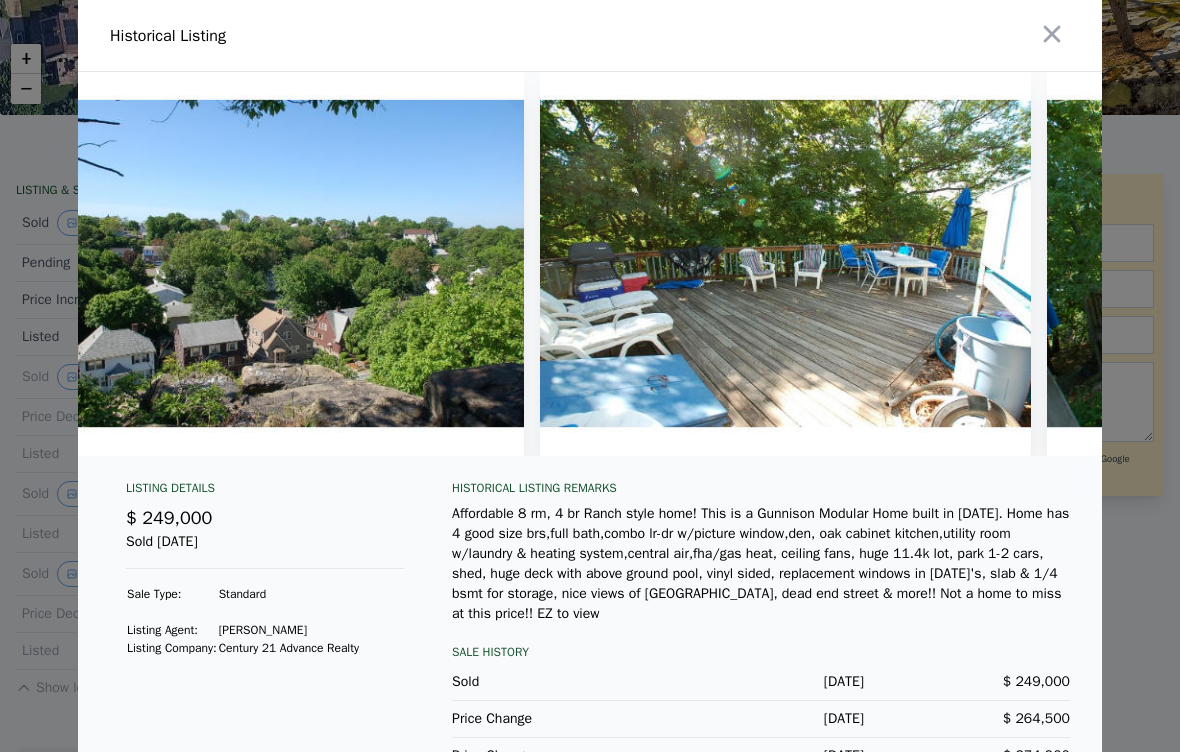scroll, scrollTop: 0, scrollLeft: 9206, axis: horizontal 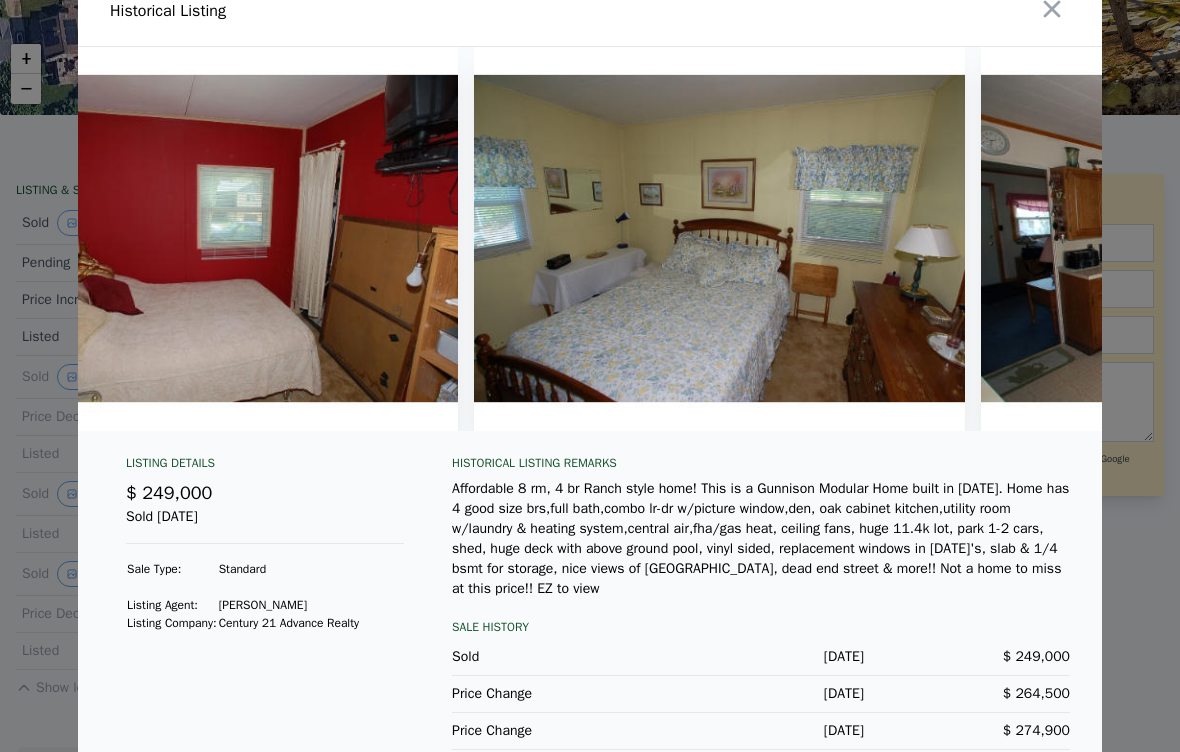 click at bounding box center [850, 10] 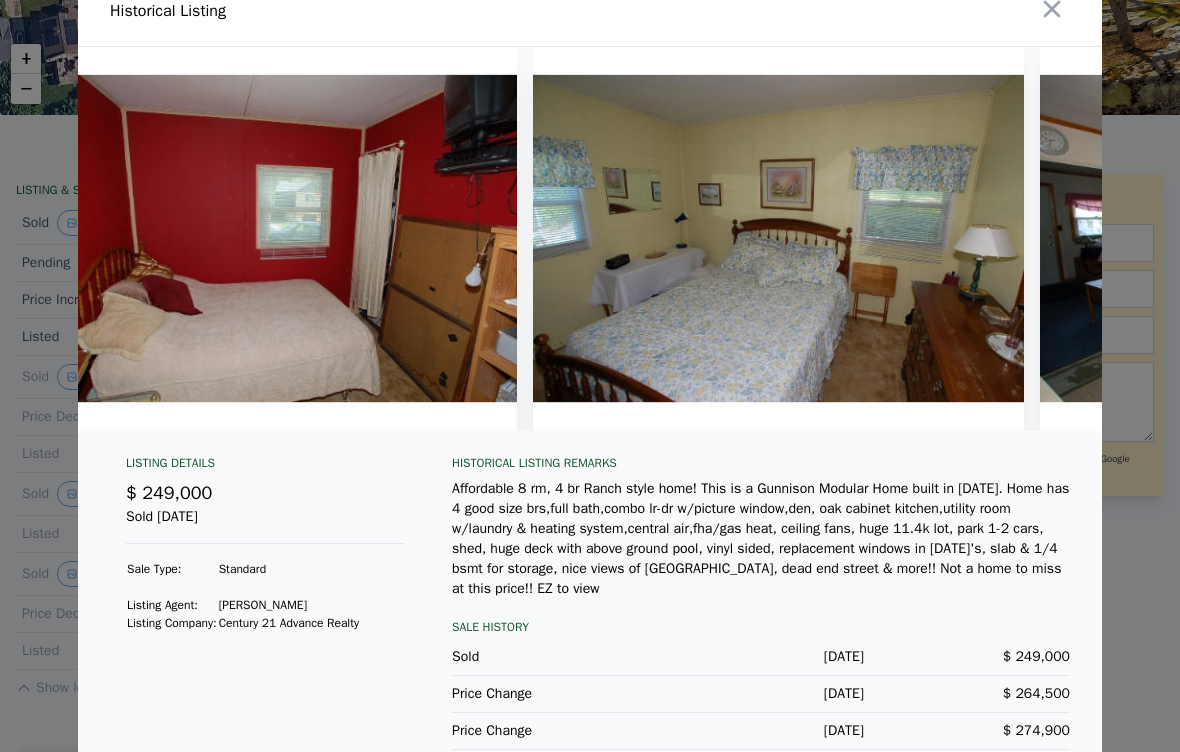 scroll, scrollTop: 0, scrollLeft: 7167, axis: horizontal 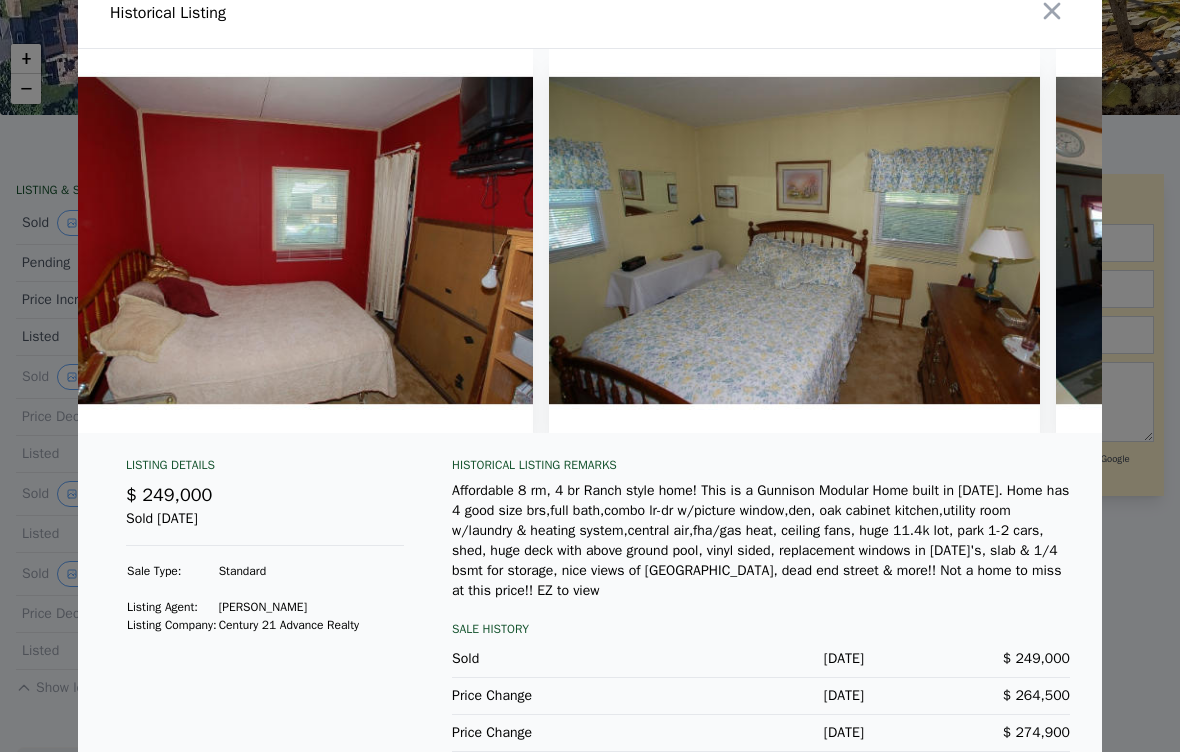 click 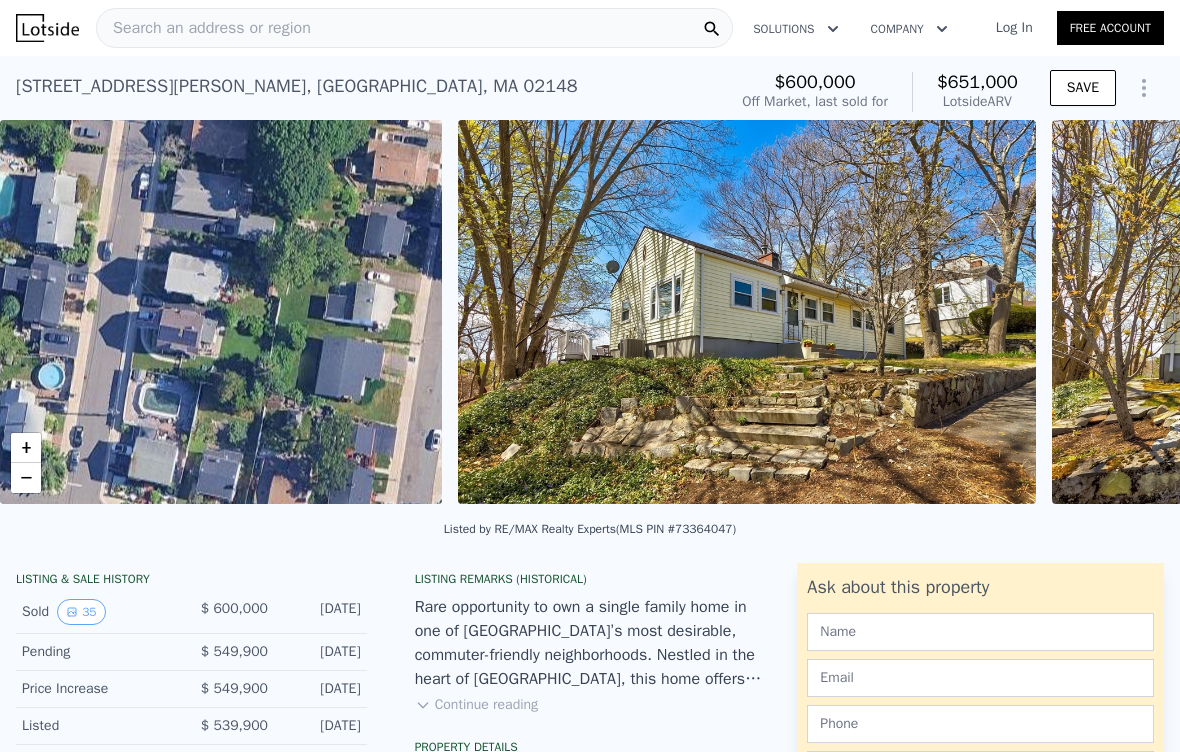 scroll, scrollTop: 0, scrollLeft: 0, axis: both 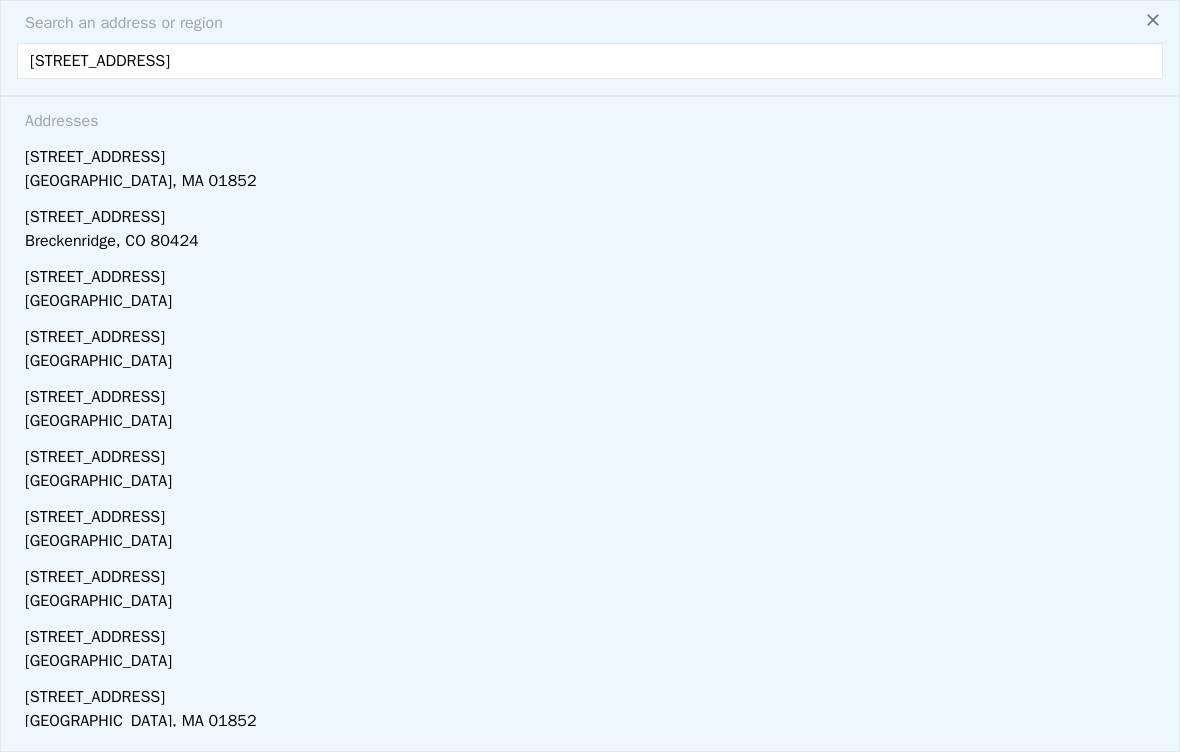 type on "110 park avenue west unit e6" 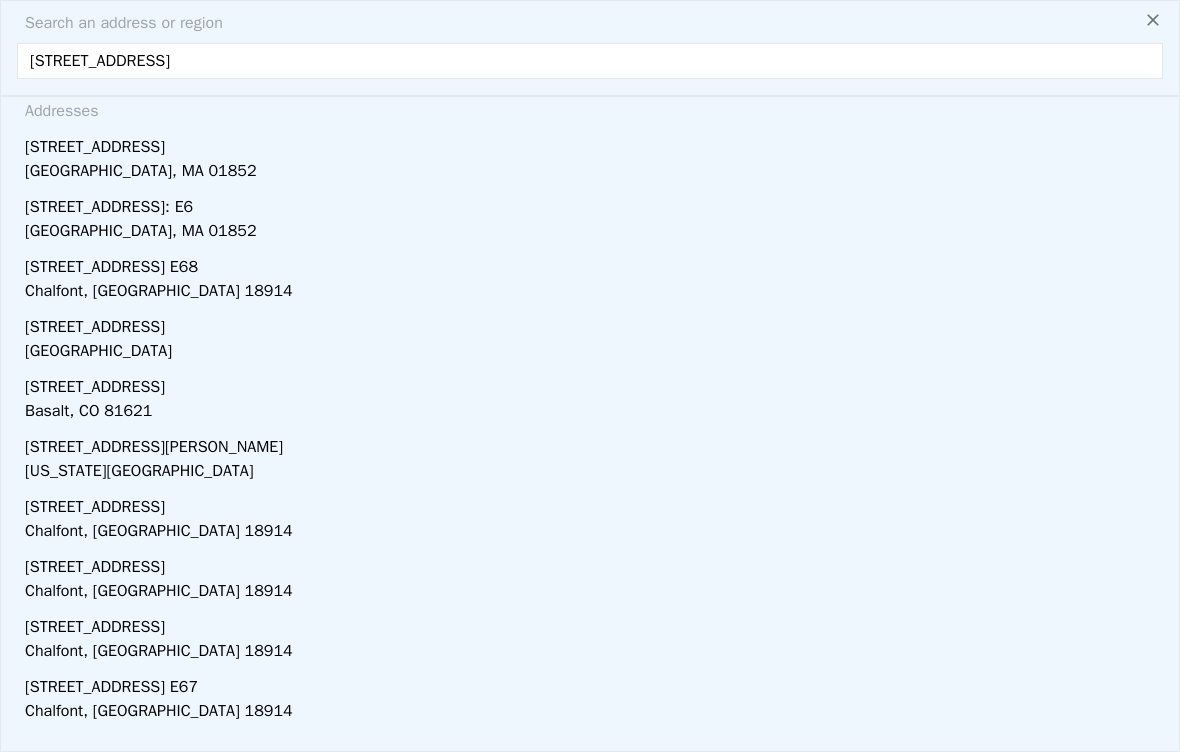 scroll, scrollTop: 10, scrollLeft: 0, axis: vertical 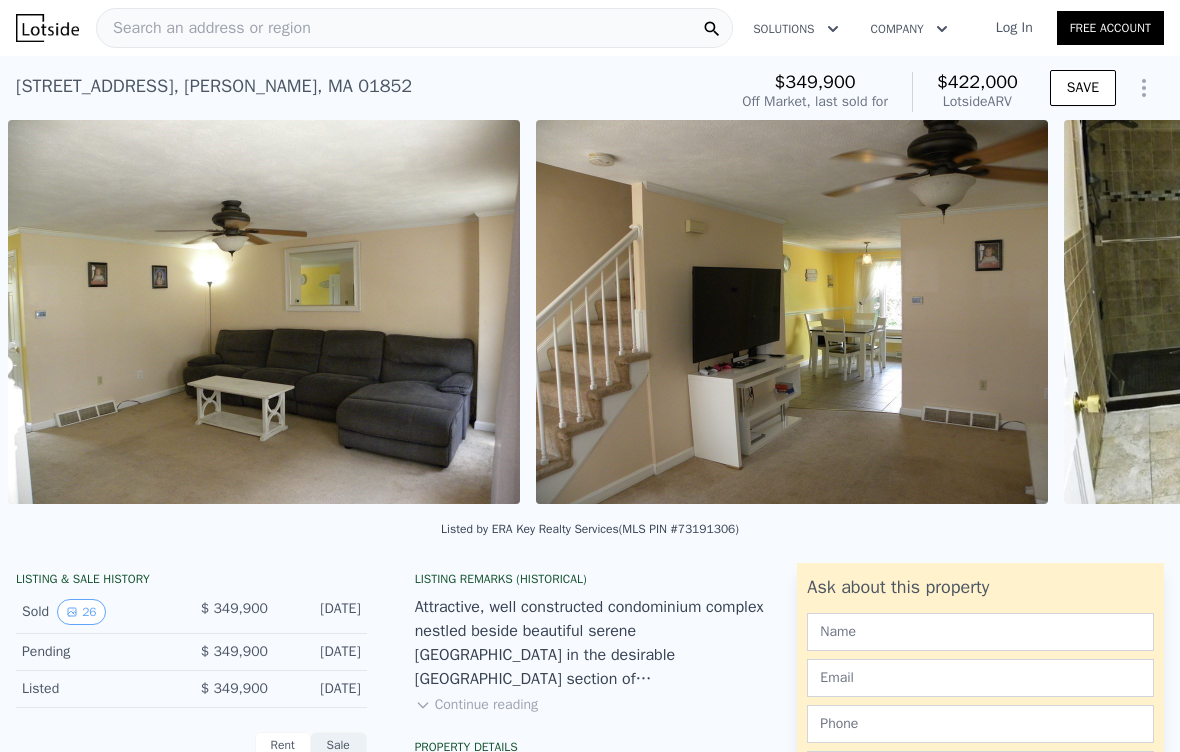 click on "Search an address or region" at bounding box center (204, 28) 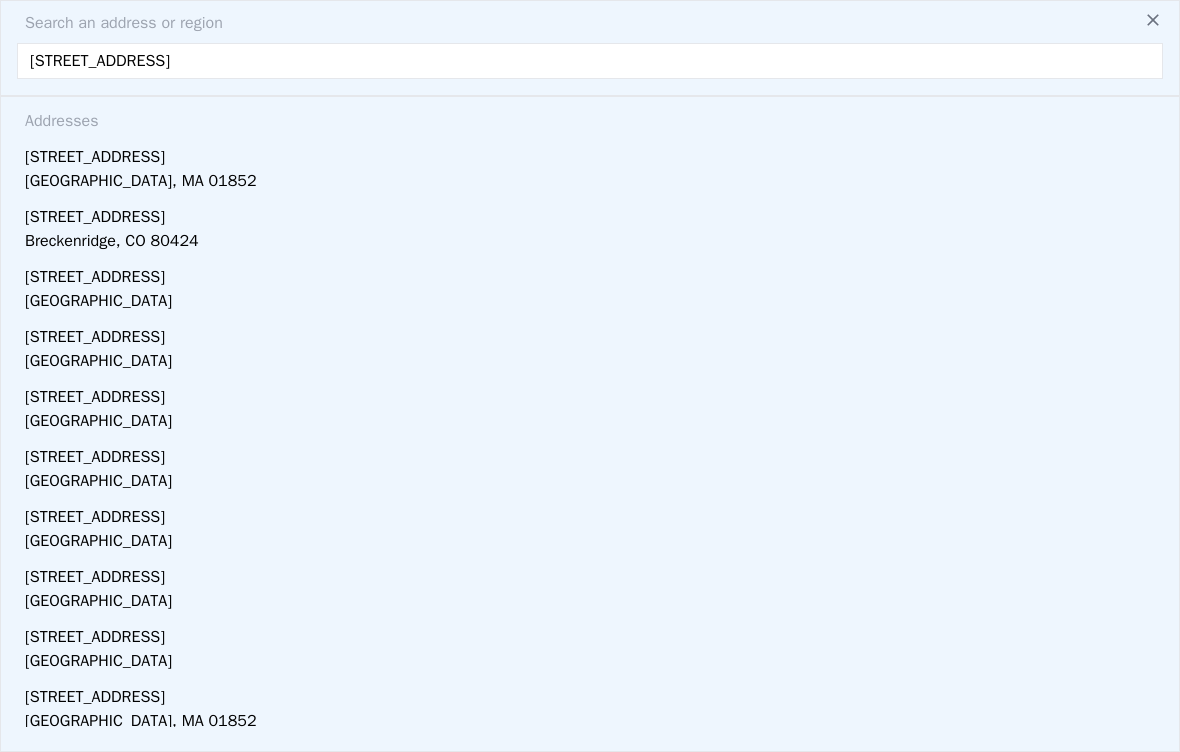 type on "110 park ave west unit e6" 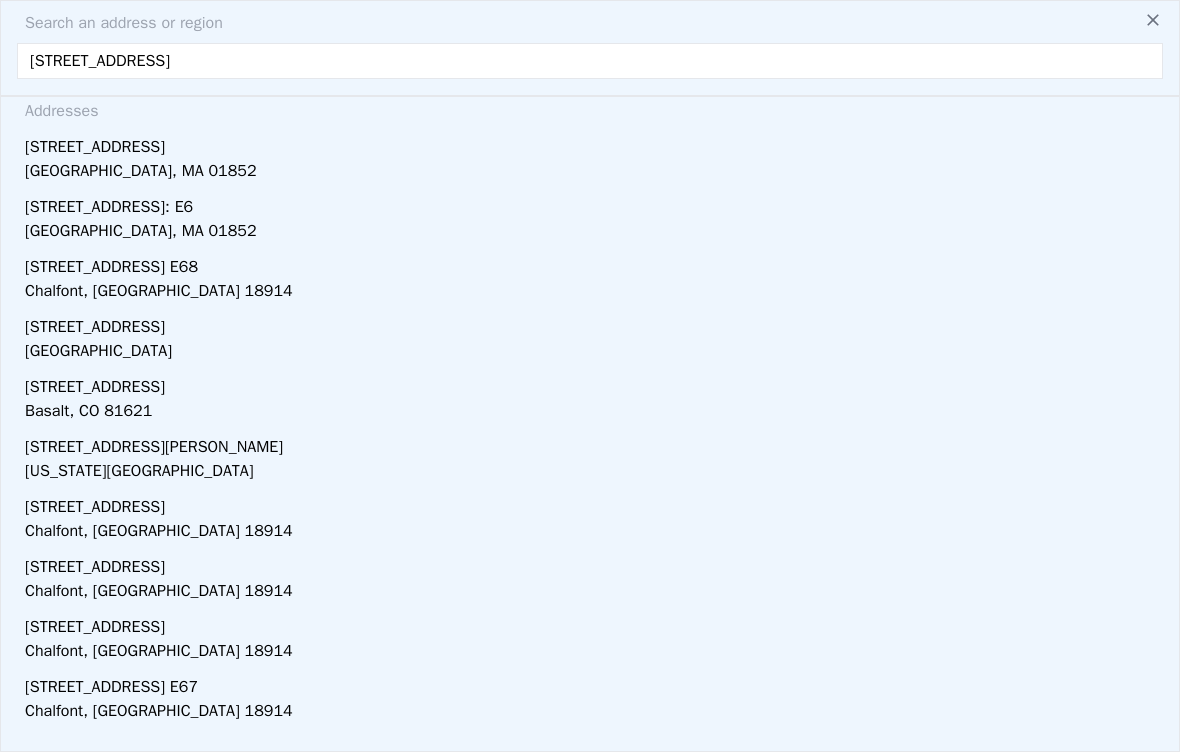 scroll, scrollTop: 10, scrollLeft: 0, axis: vertical 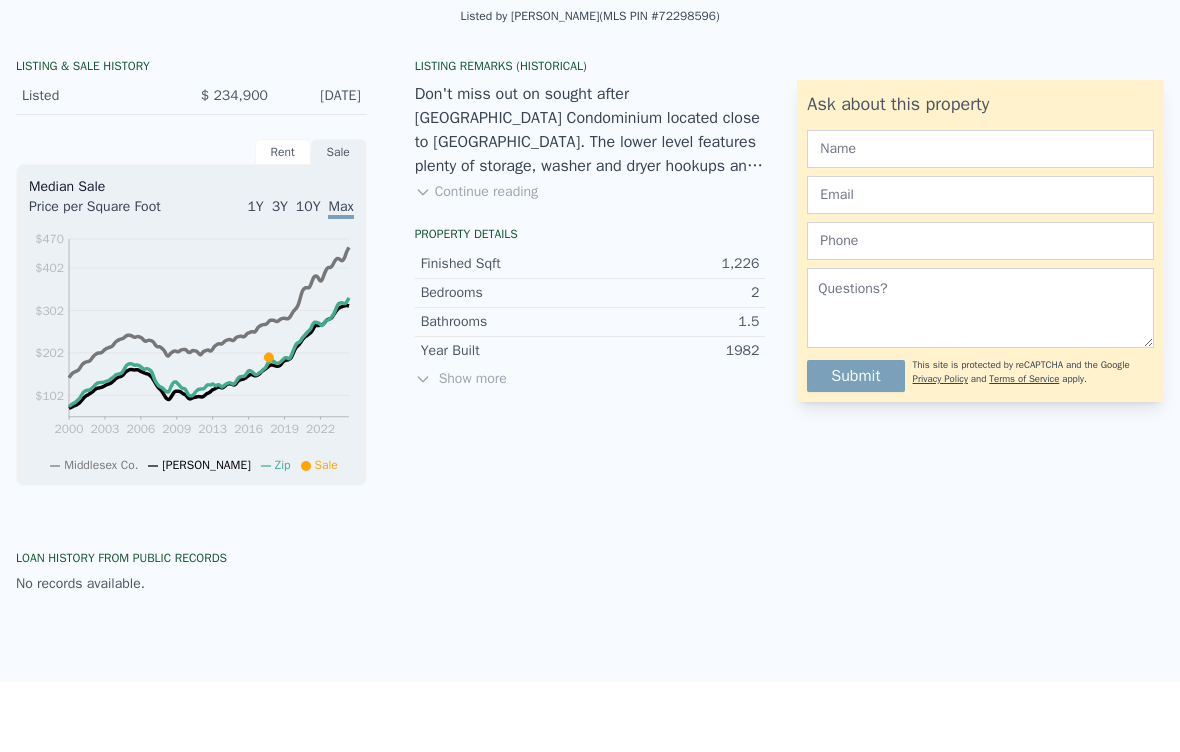 click on "Continue reading" at bounding box center (476, 192) 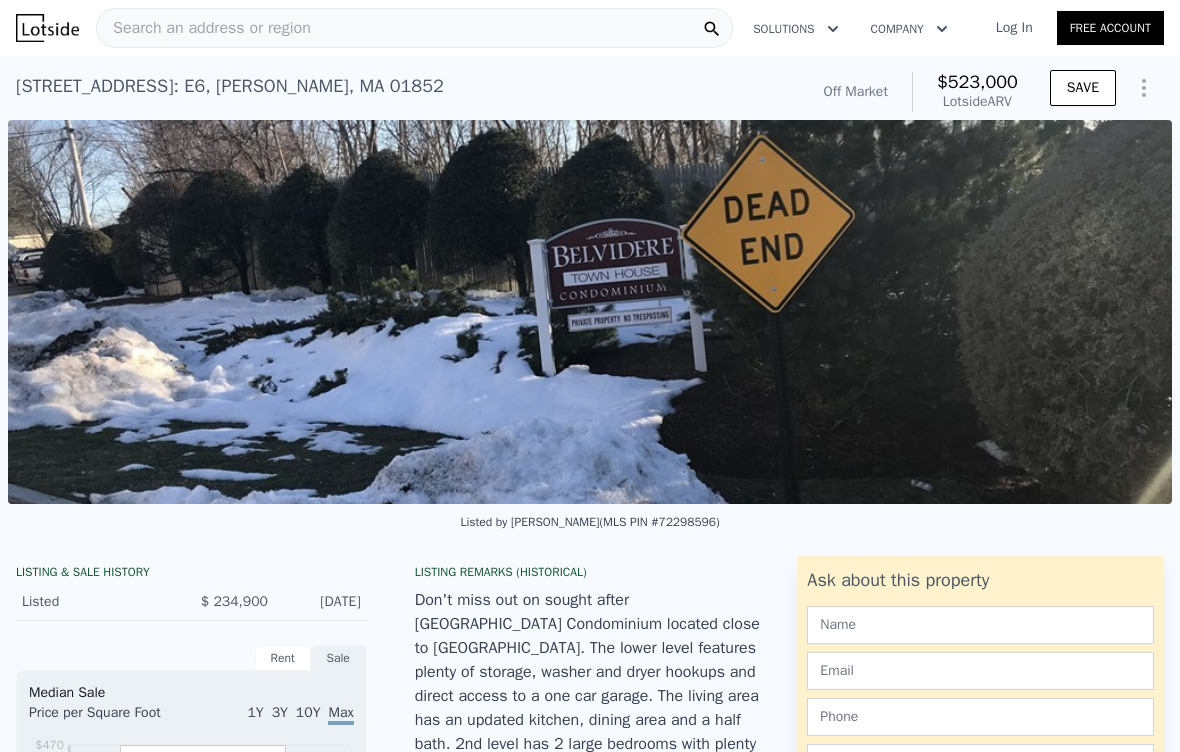 scroll, scrollTop: 0, scrollLeft: 0, axis: both 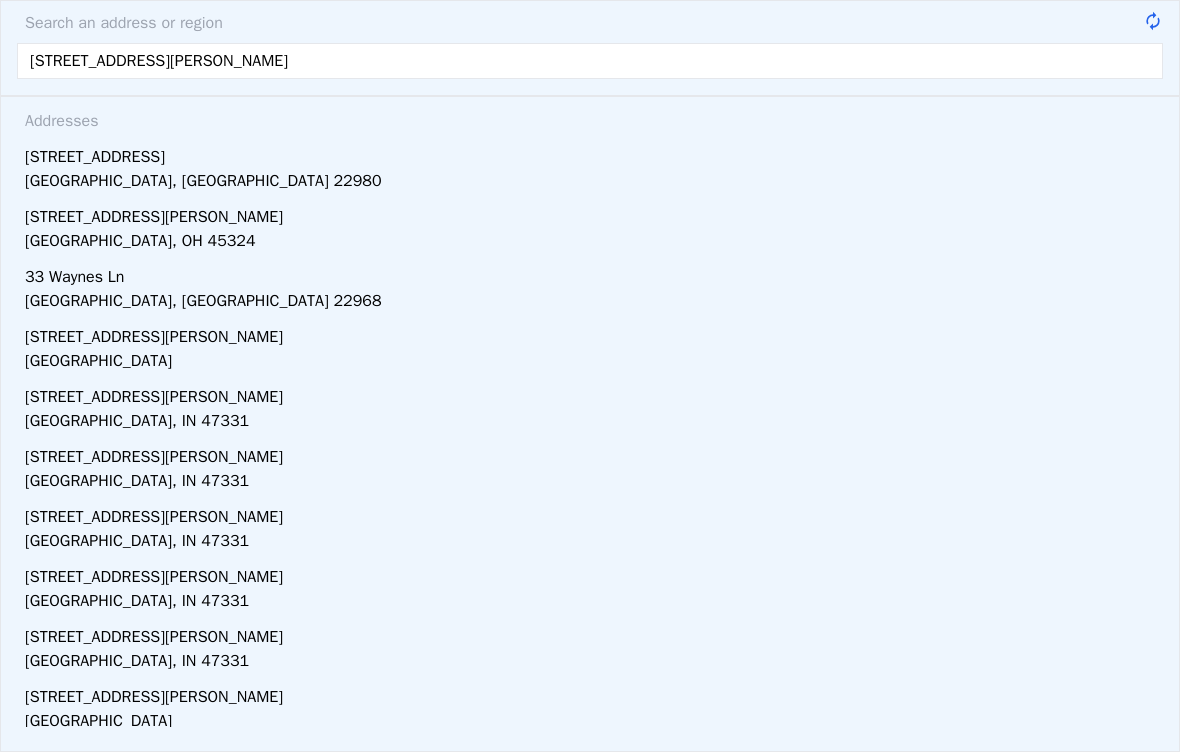 type on "33 Wayne avenue brain" 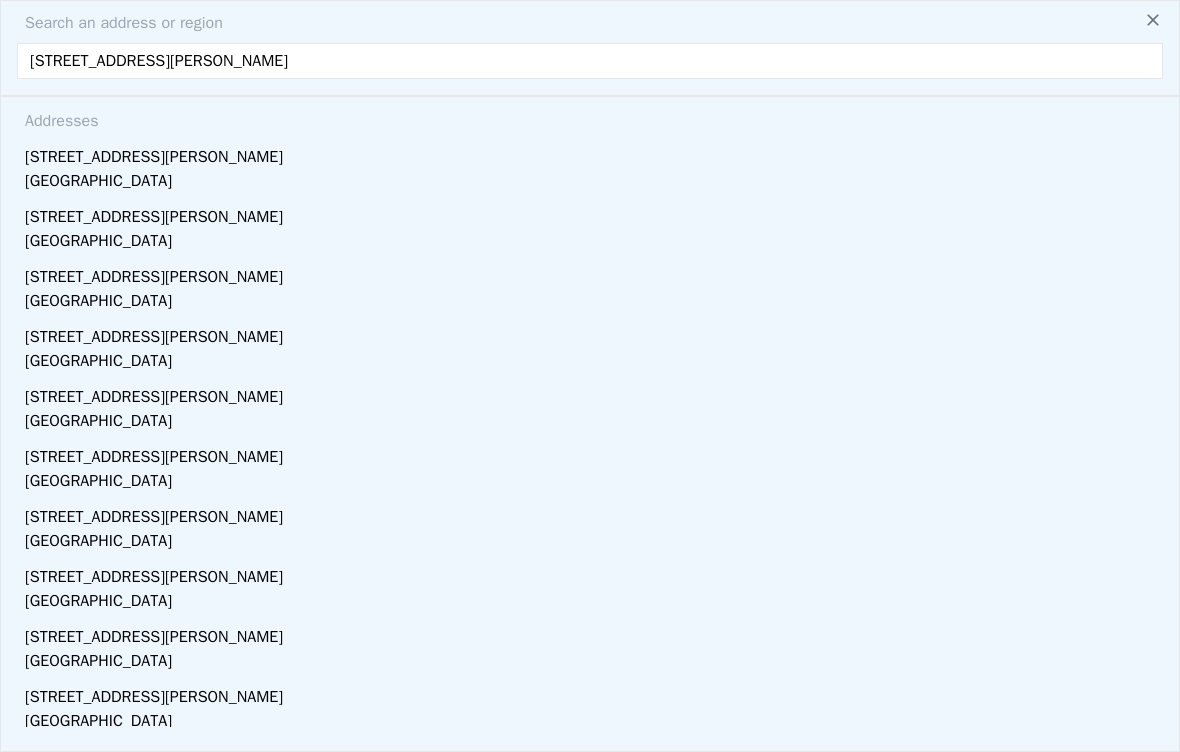 click on "Braintree Town, MA 02184" at bounding box center [594, 183] 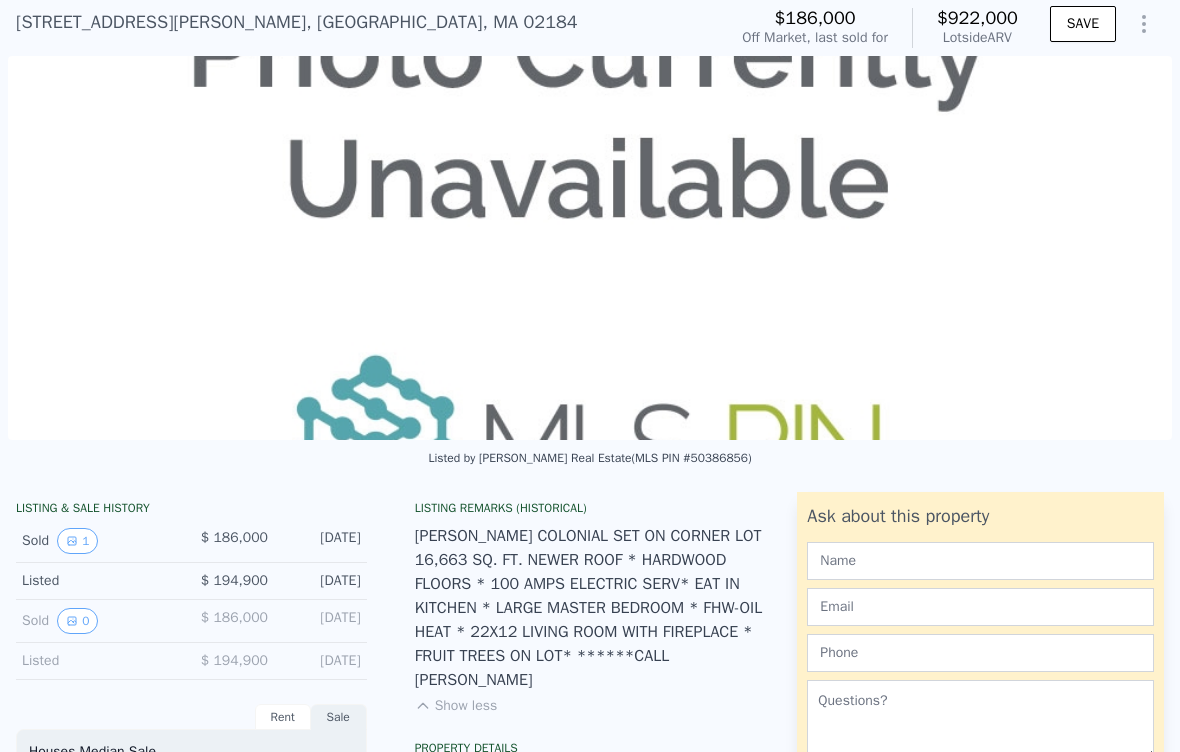 scroll, scrollTop: 64, scrollLeft: 0, axis: vertical 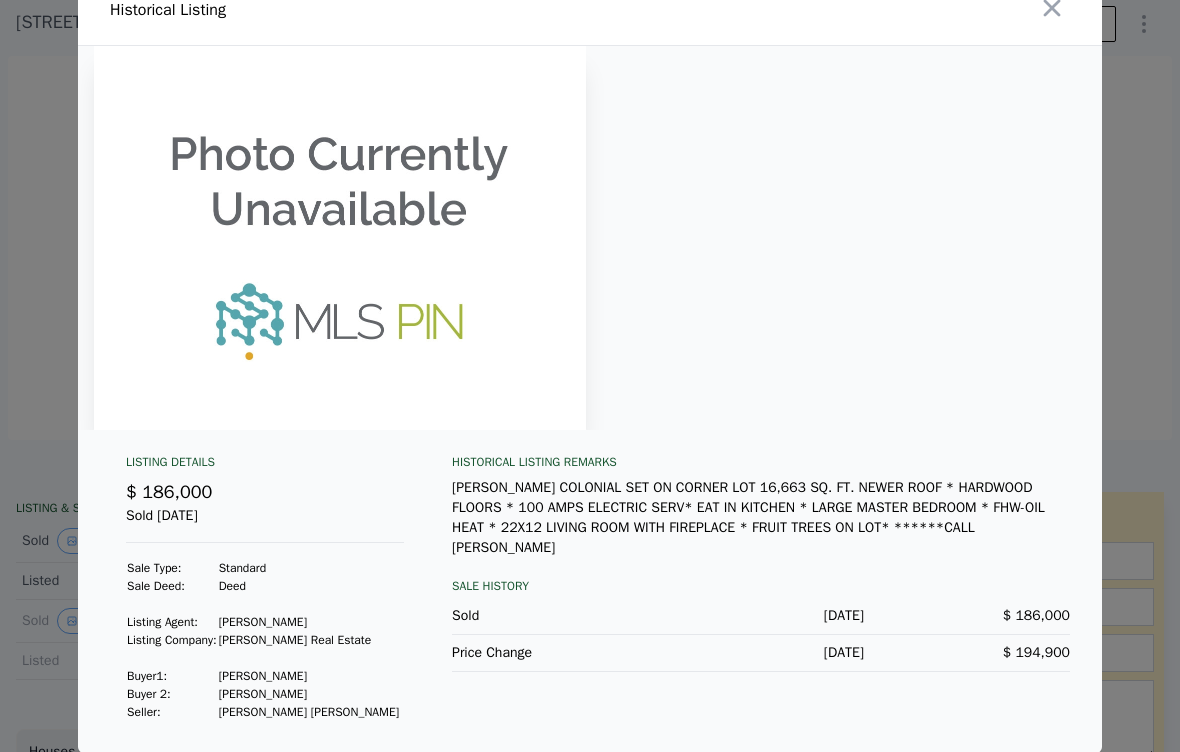 click 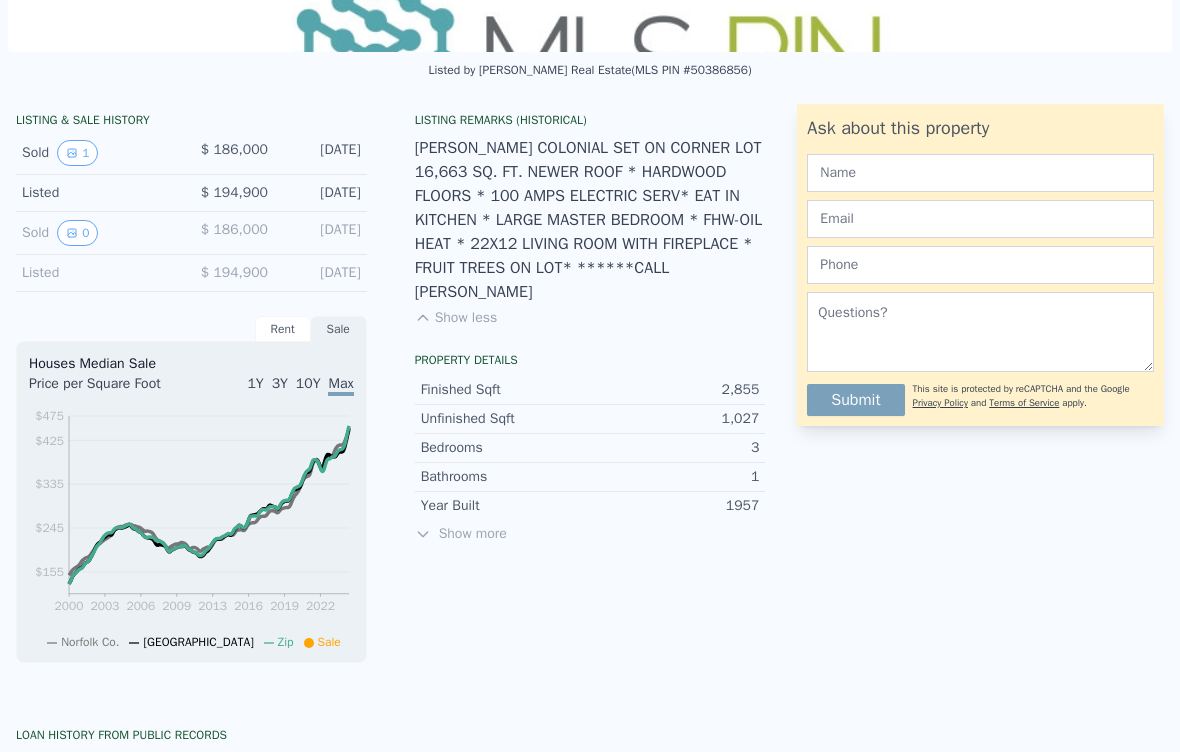 scroll, scrollTop: 454, scrollLeft: 0, axis: vertical 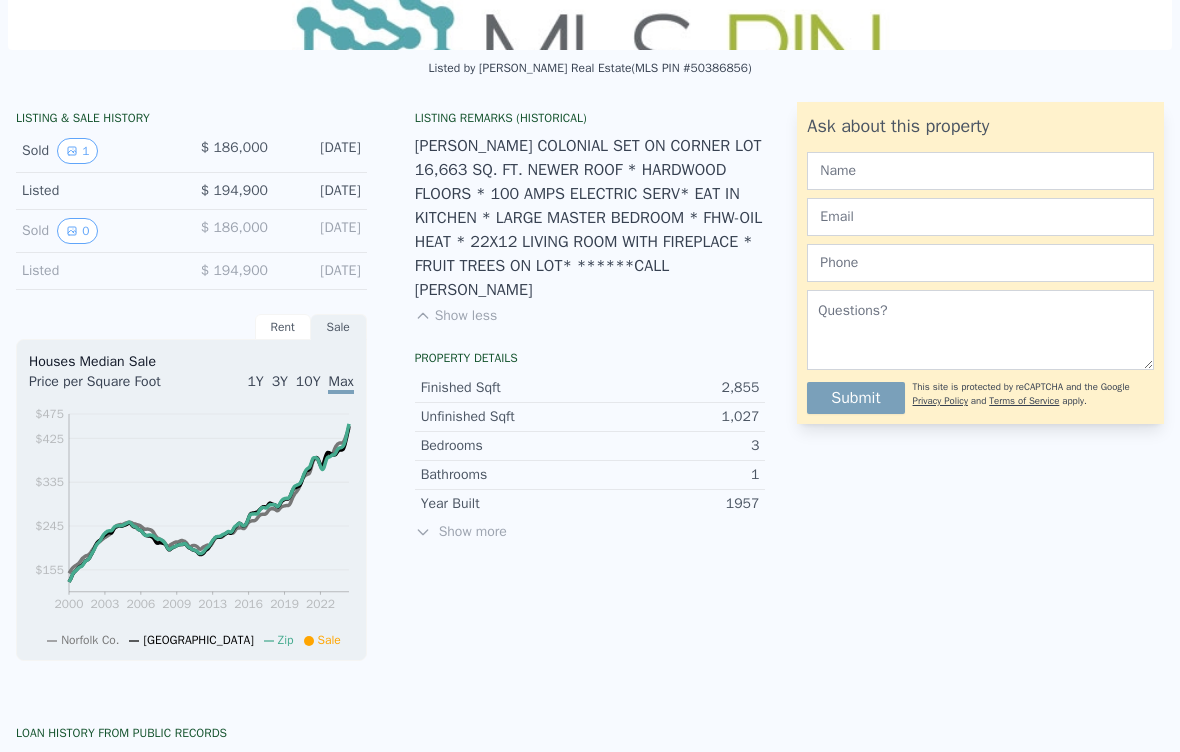 click on "Show more" at bounding box center [590, 532] 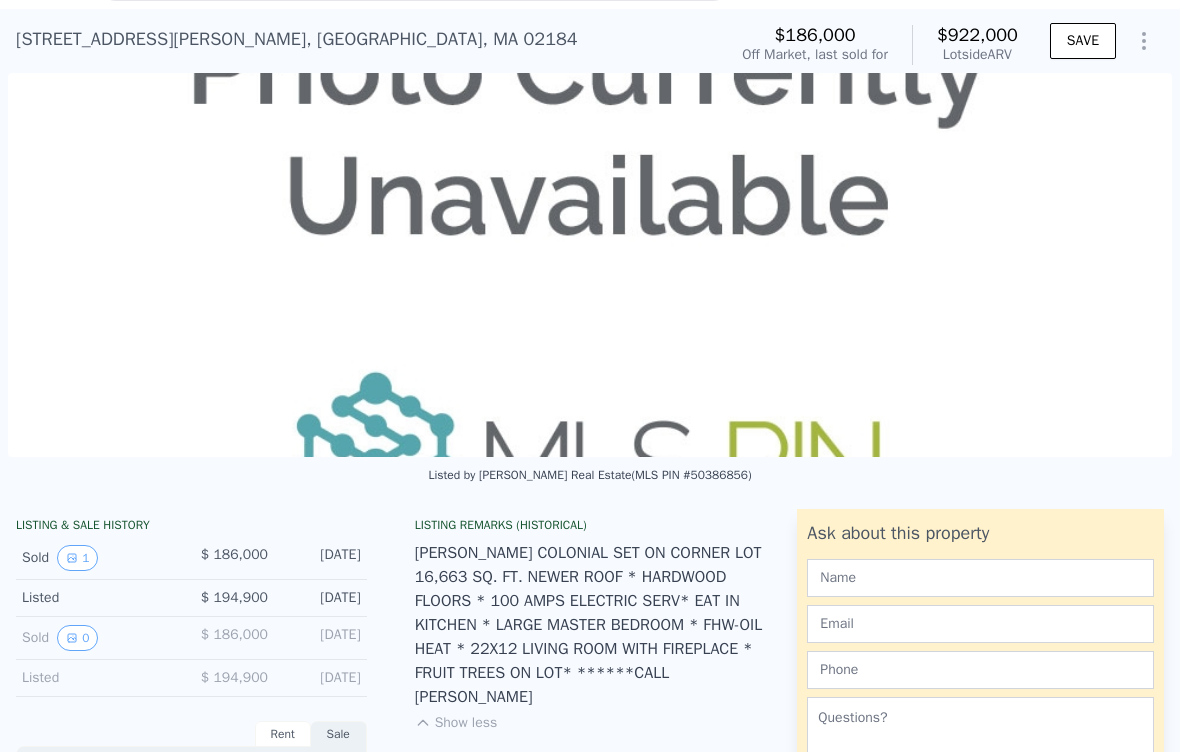 scroll, scrollTop: 0, scrollLeft: 0, axis: both 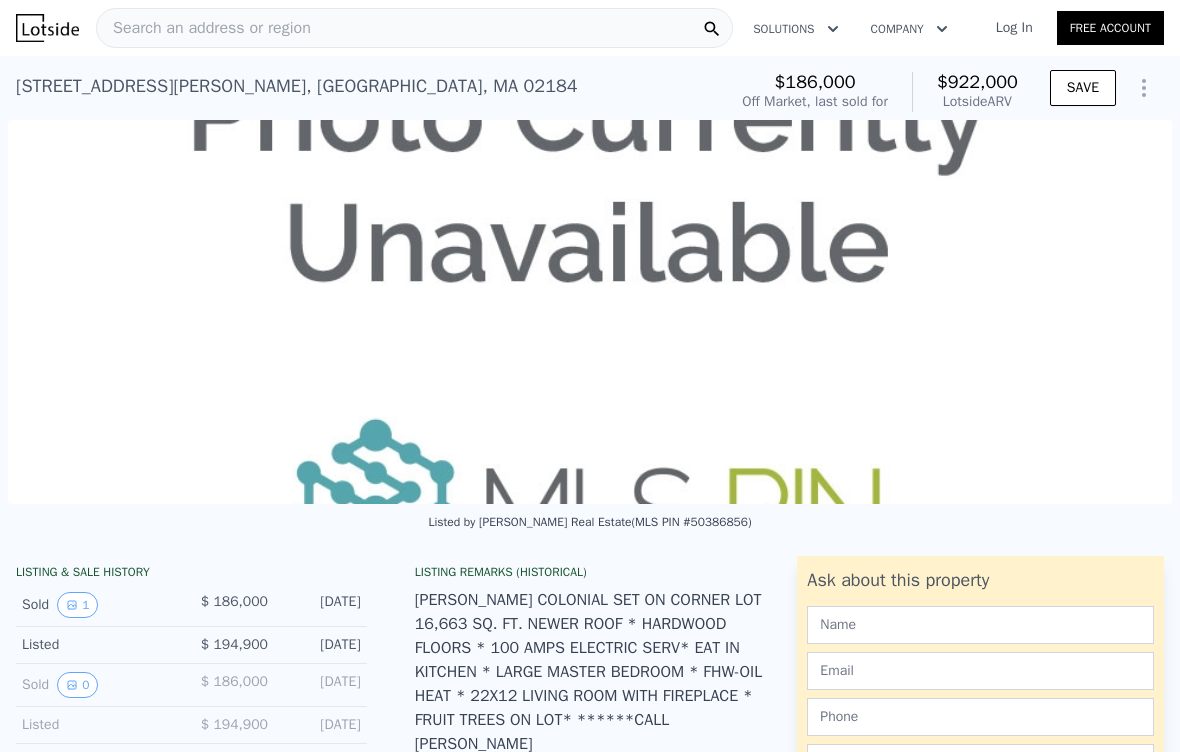 click at bounding box center [590, 312] 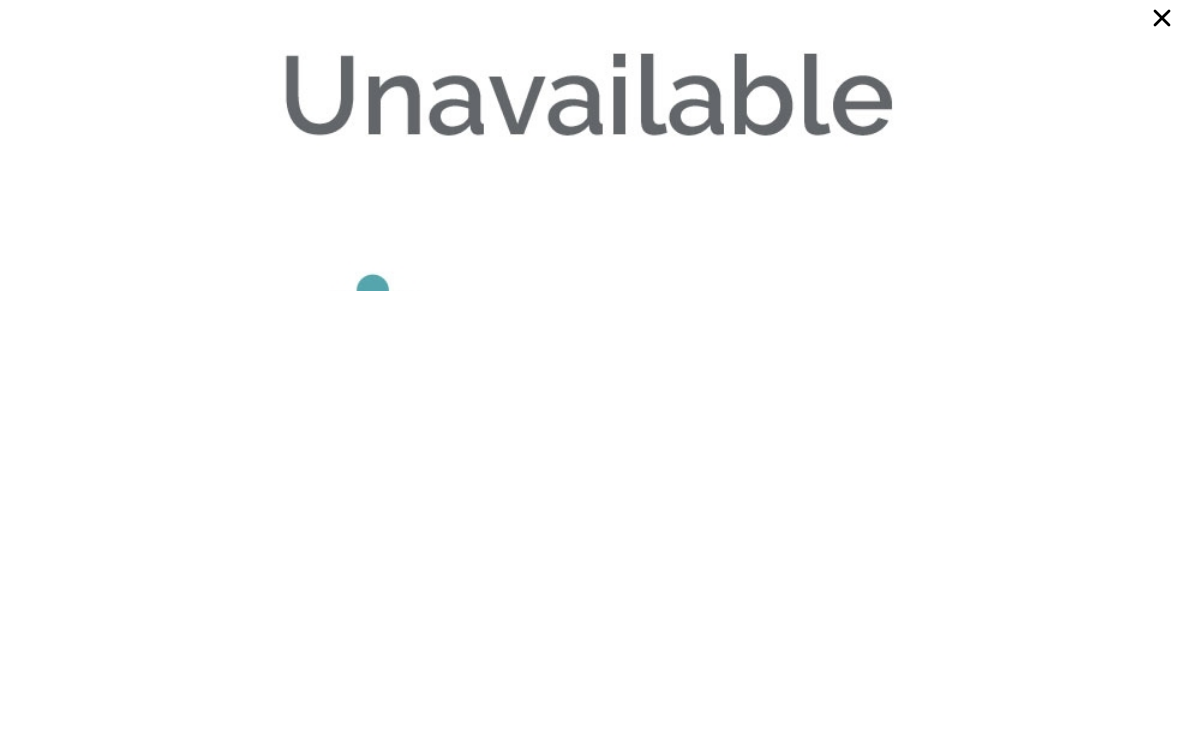 scroll, scrollTop: 0, scrollLeft: 0, axis: both 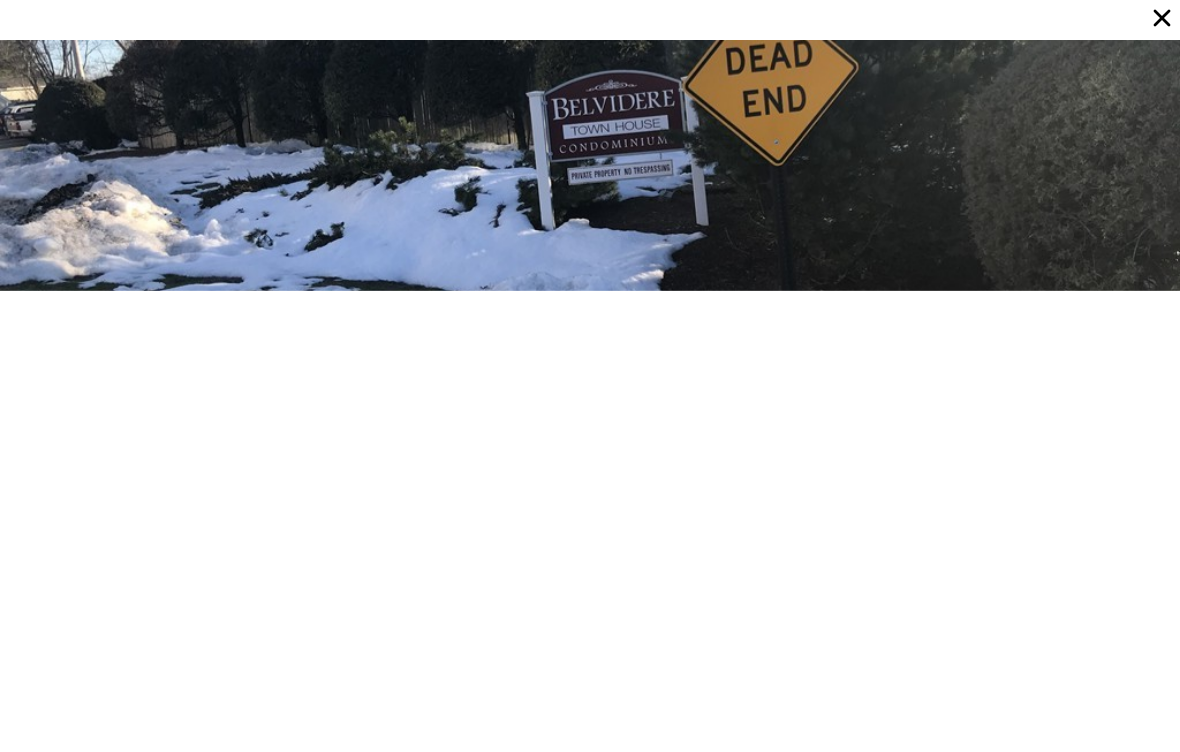 type on "$ 523,000" 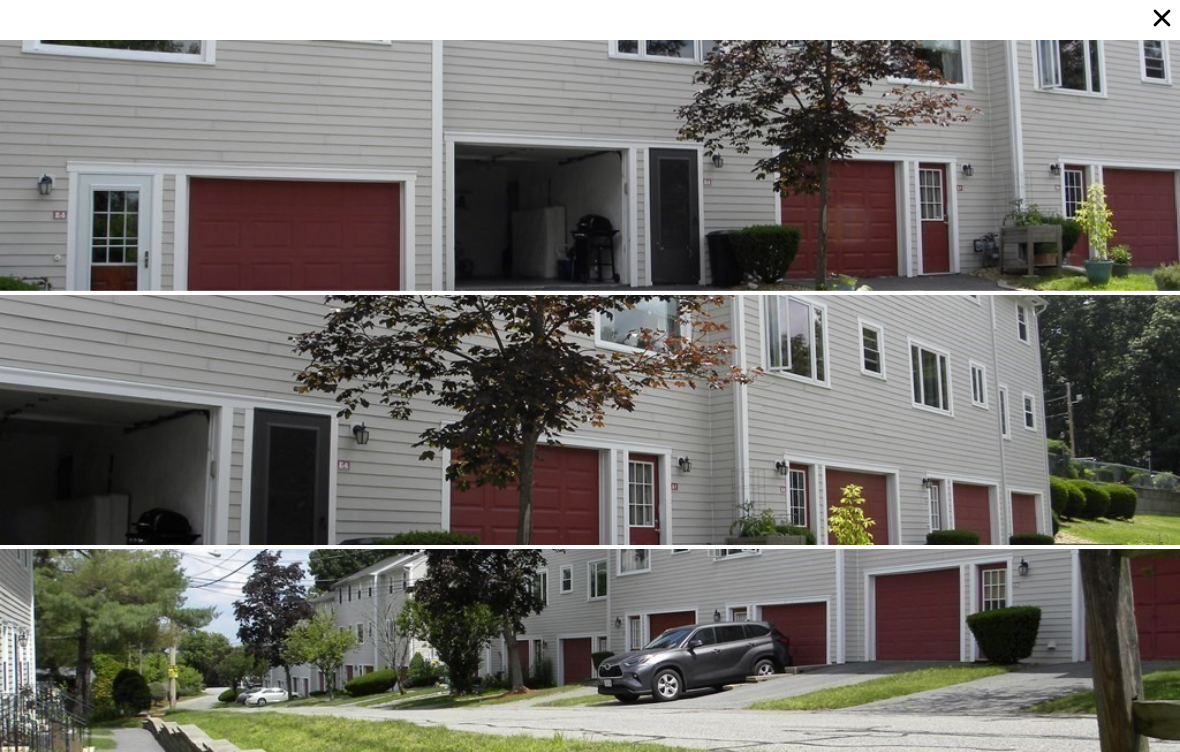 type on "$ 422,000" 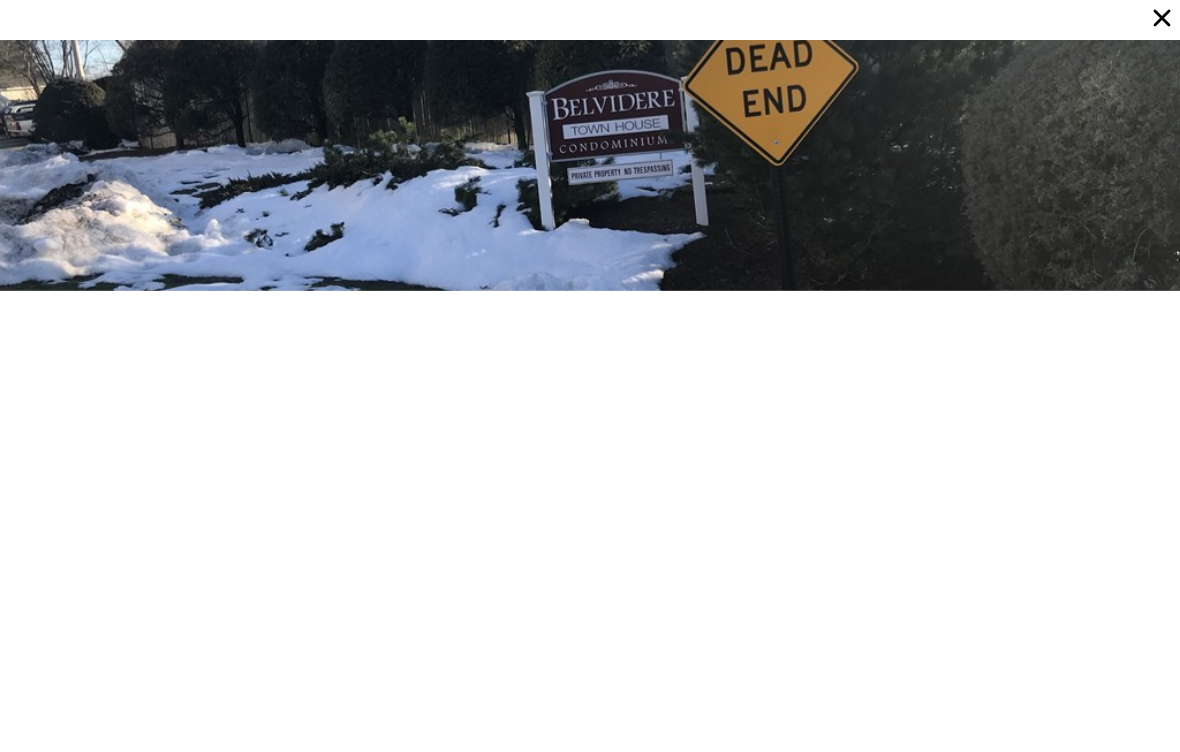 type on "4" 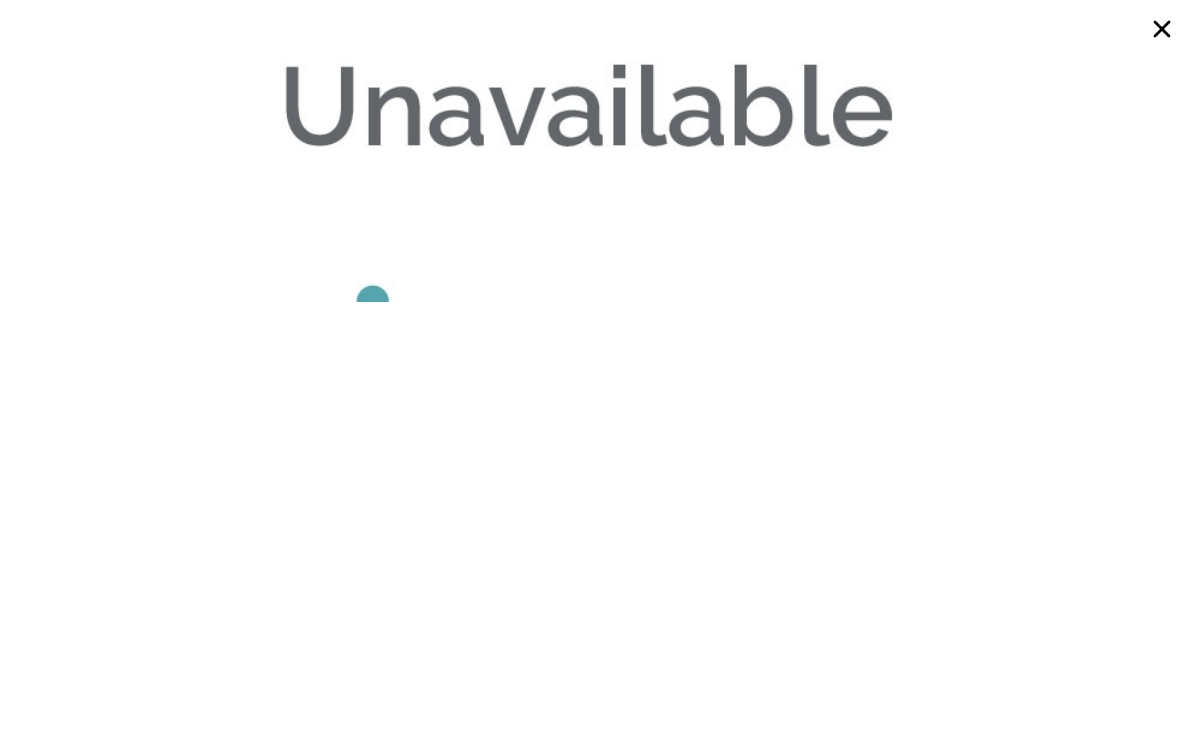 type on "$ 922,000" 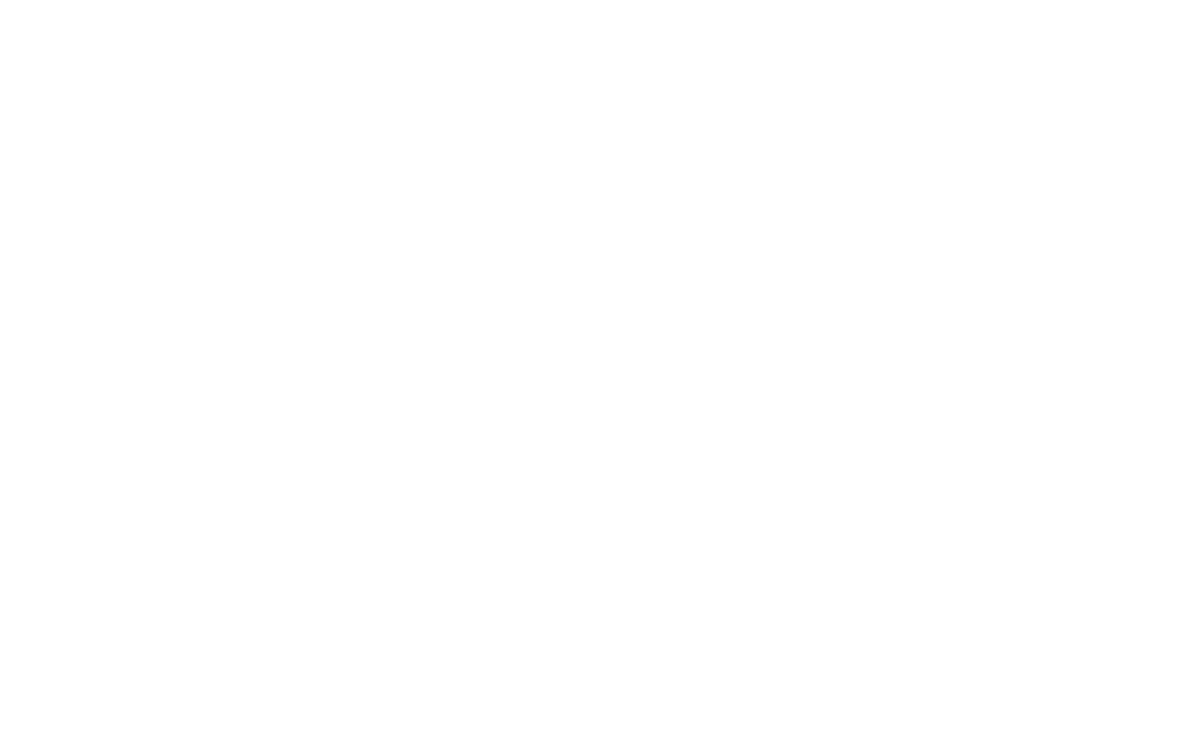 scroll, scrollTop: 0, scrollLeft: 0, axis: both 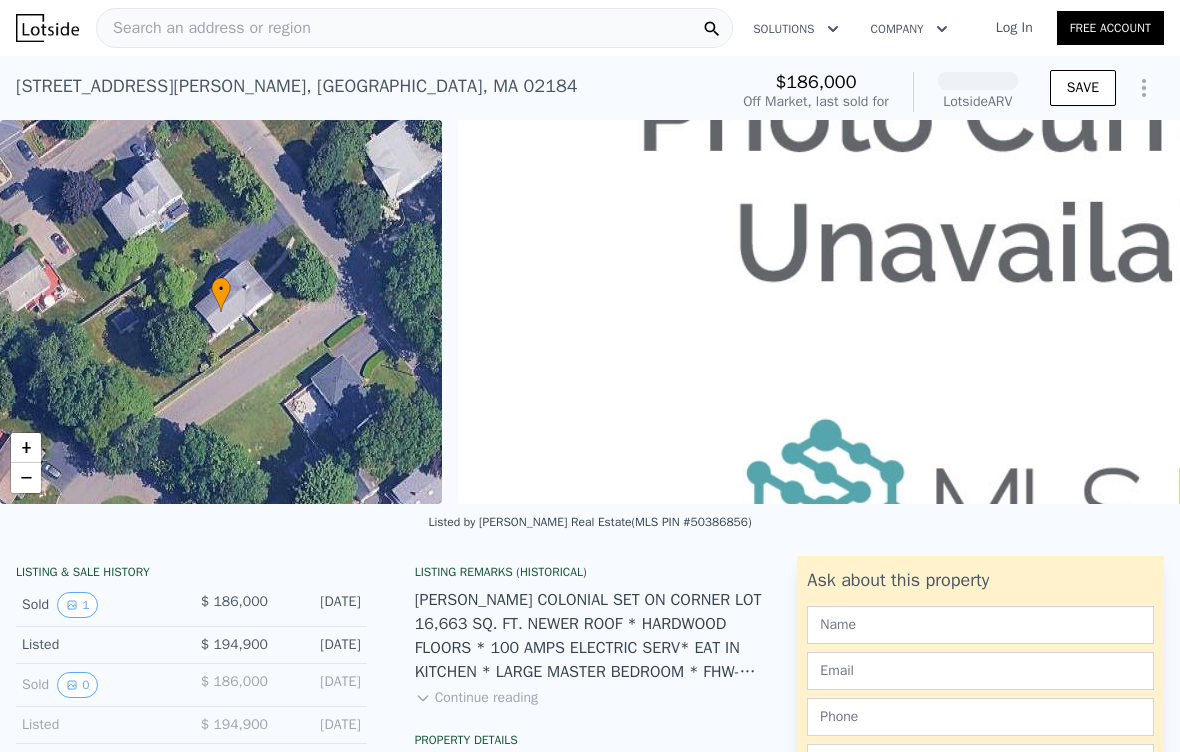 click on "Search an address or region" at bounding box center [204, 28] 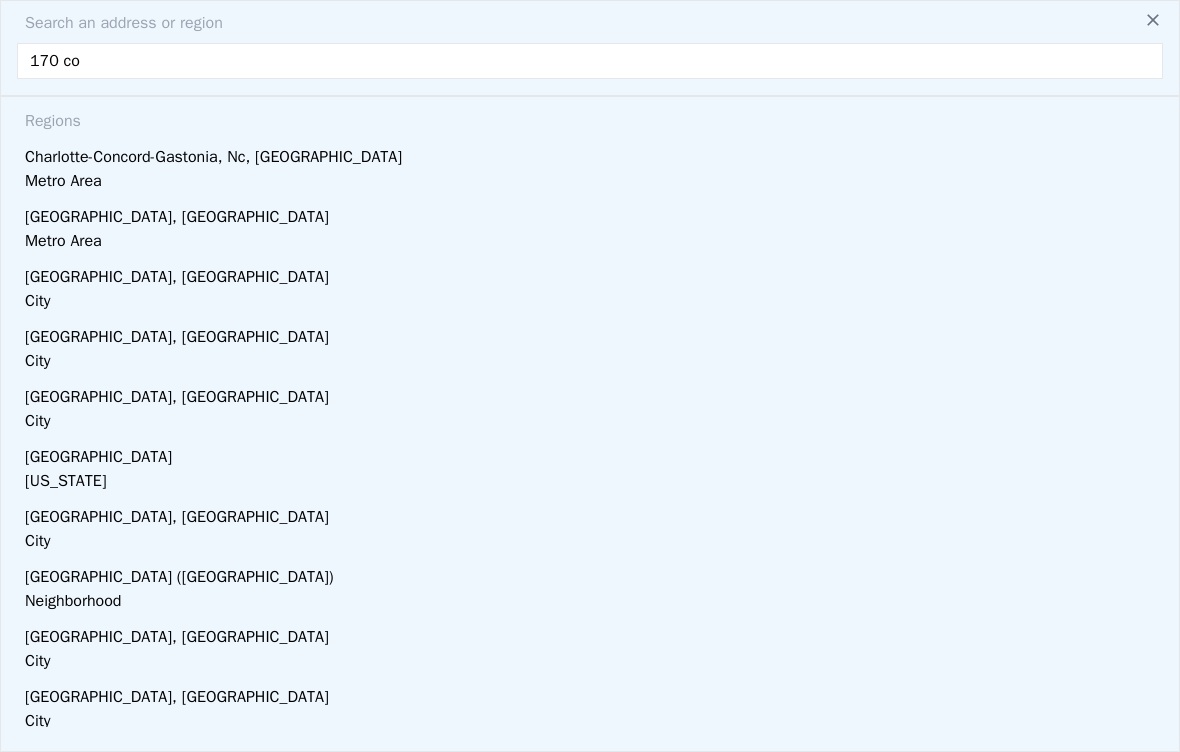 type on "170 c" 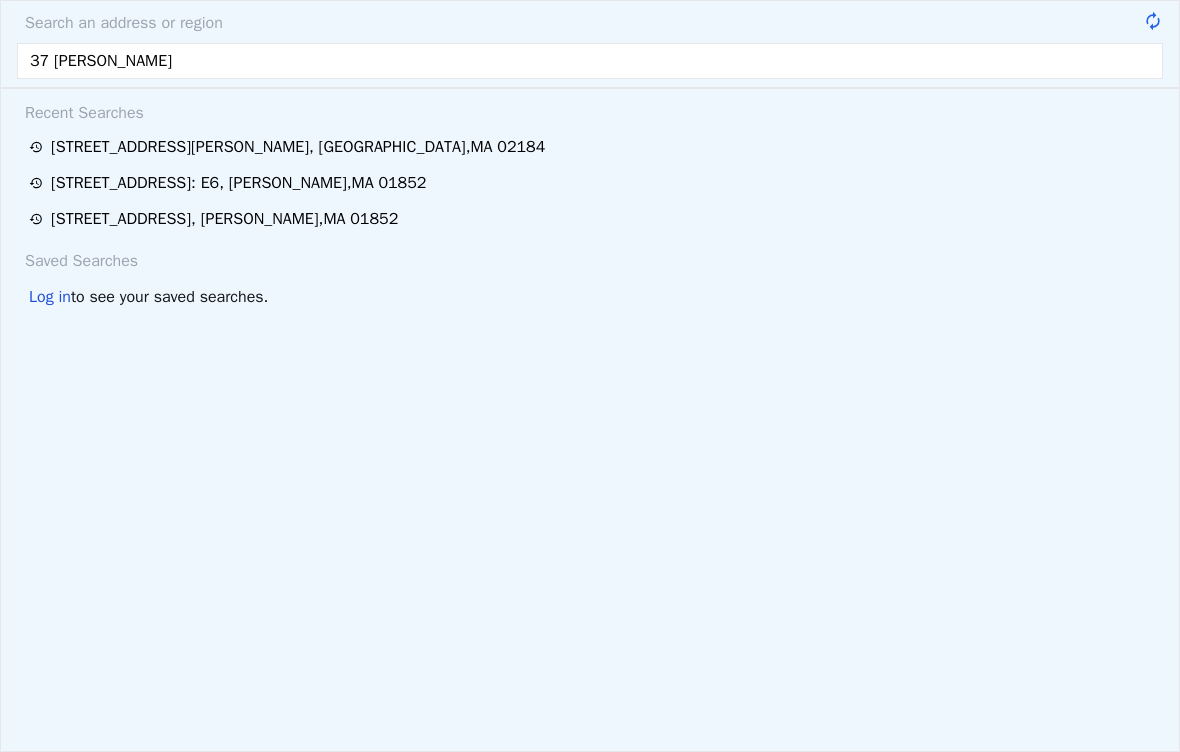 type on "37 Kenyon court" 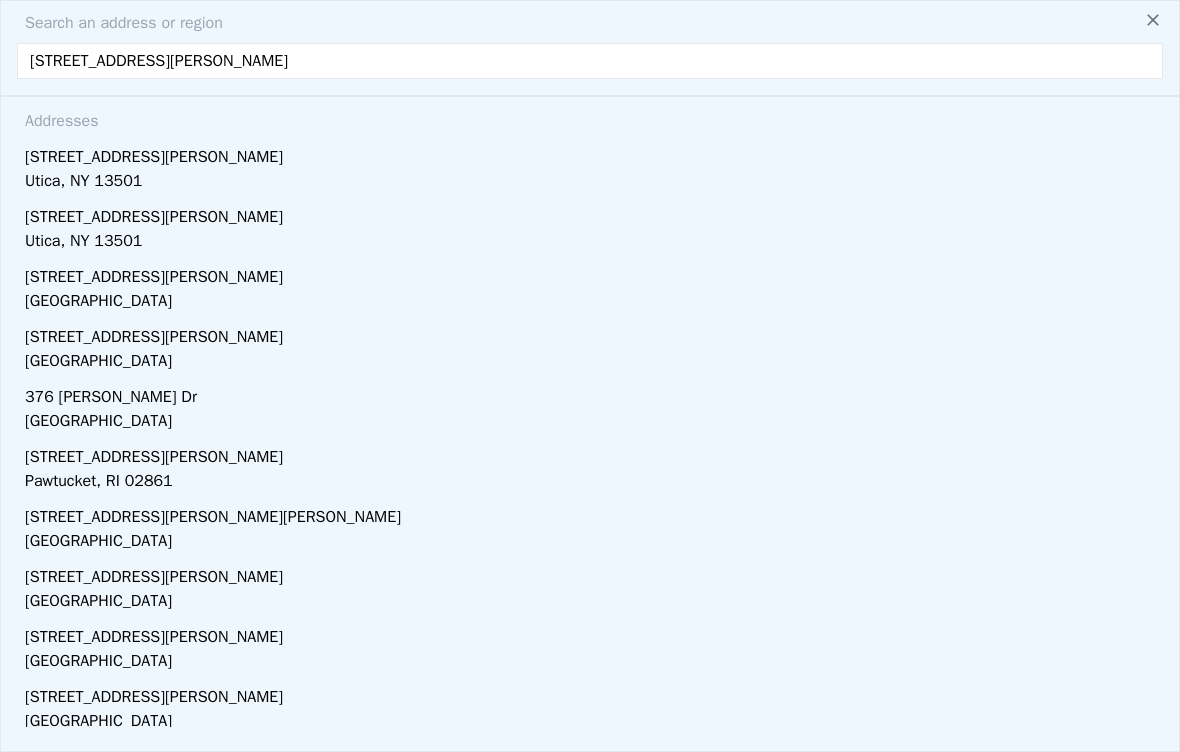 click on "Utica, NY 13501" at bounding box center (594, 183) 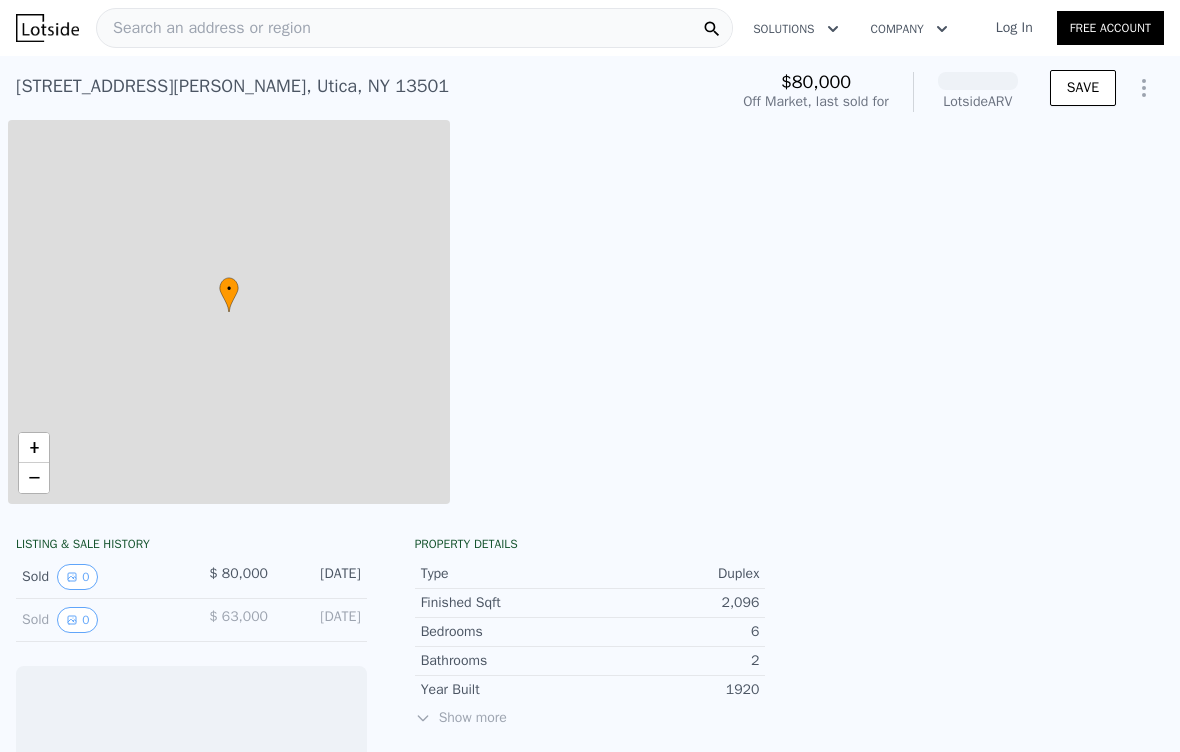 scroll, scrollTop: 0, scrollLeft: 0, axis: both 